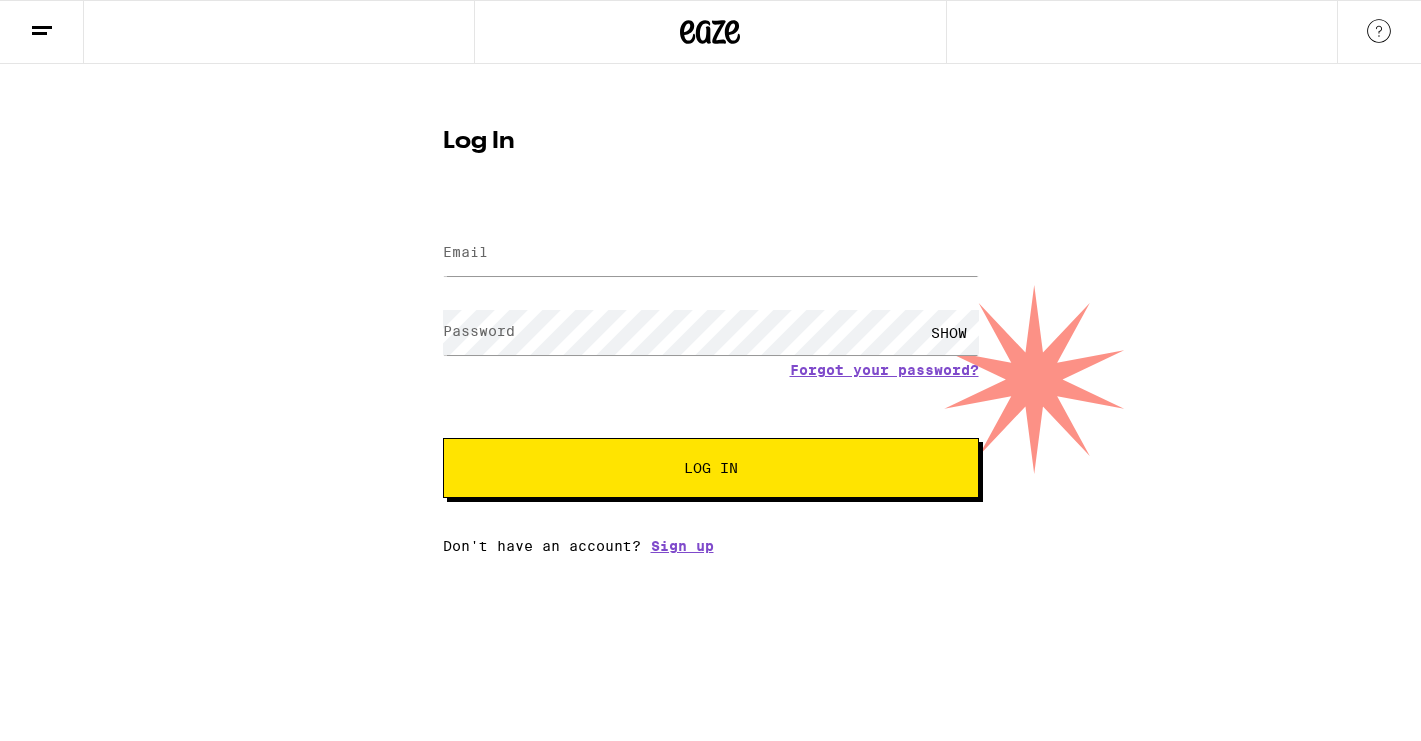 scroll, scrollTop: 0, scrollLeft: 0, axis: both 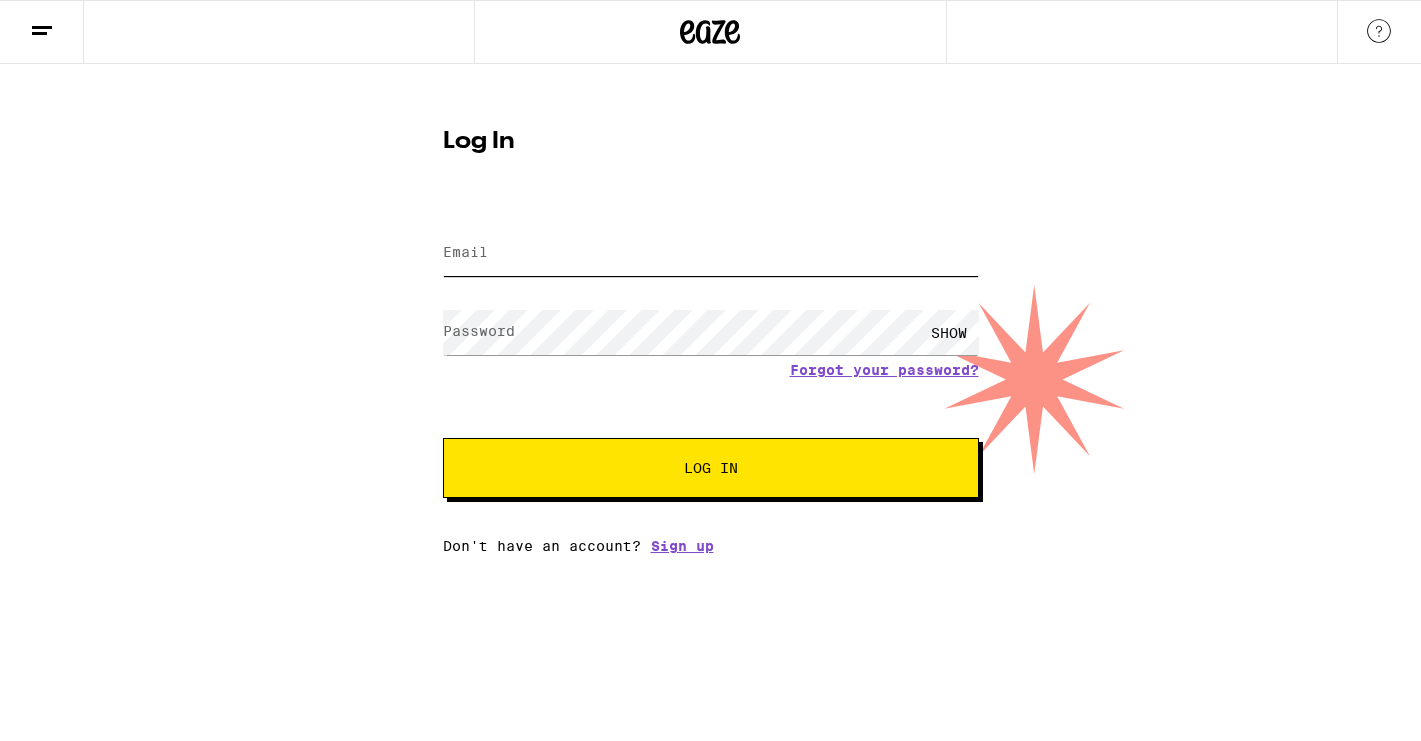 type on "[EMAIL]" 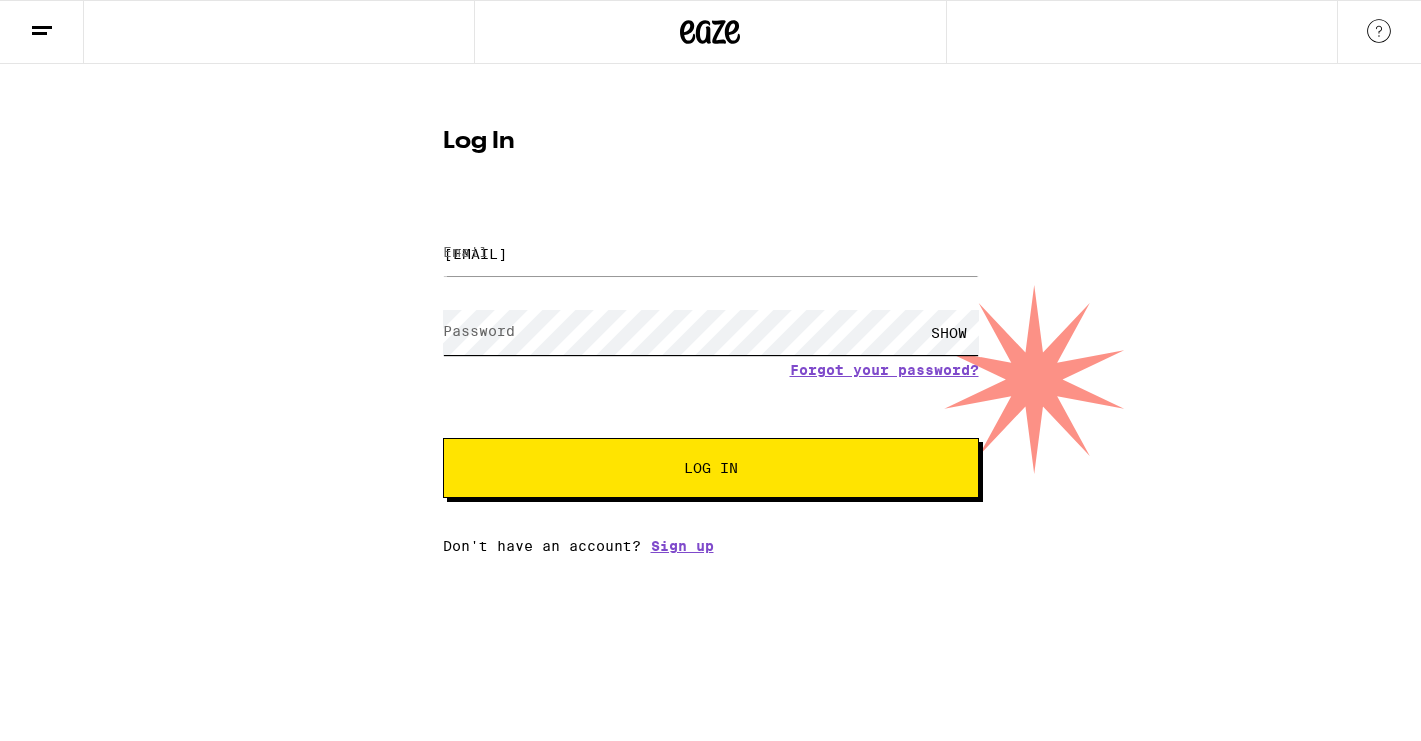 click on "Log In" at bounding box center [711, 468] 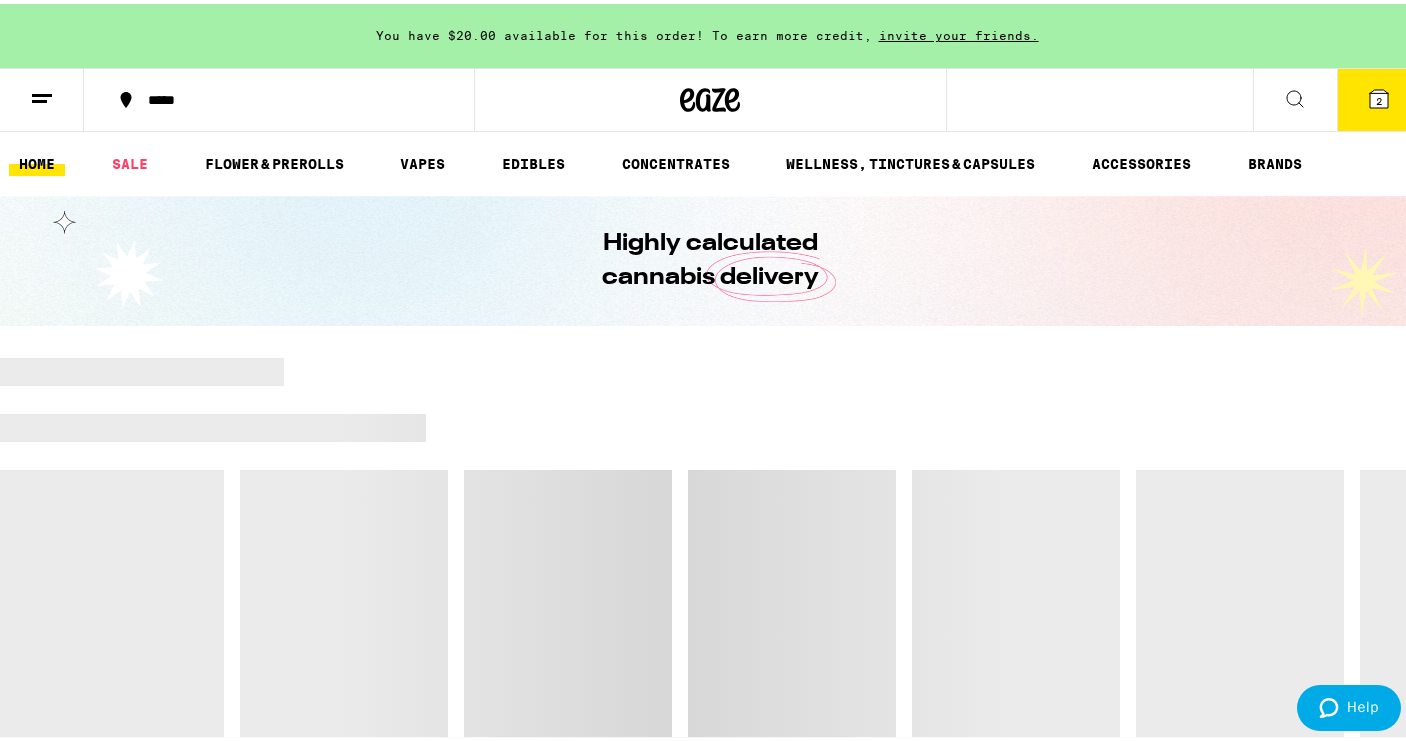 scroll, scrollTop: 0, scrollLeft: 0, axis: both 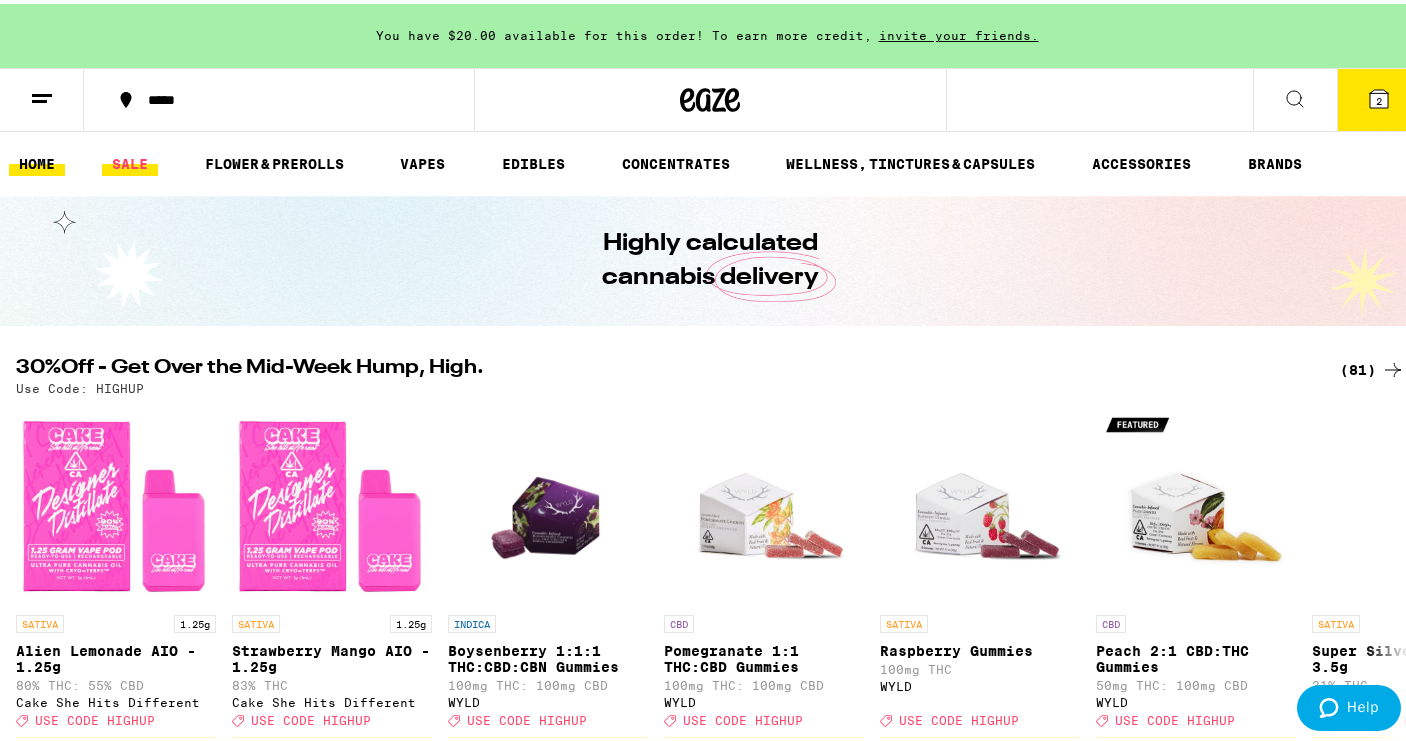 click on "SALE" at bounding box center [130, 160] 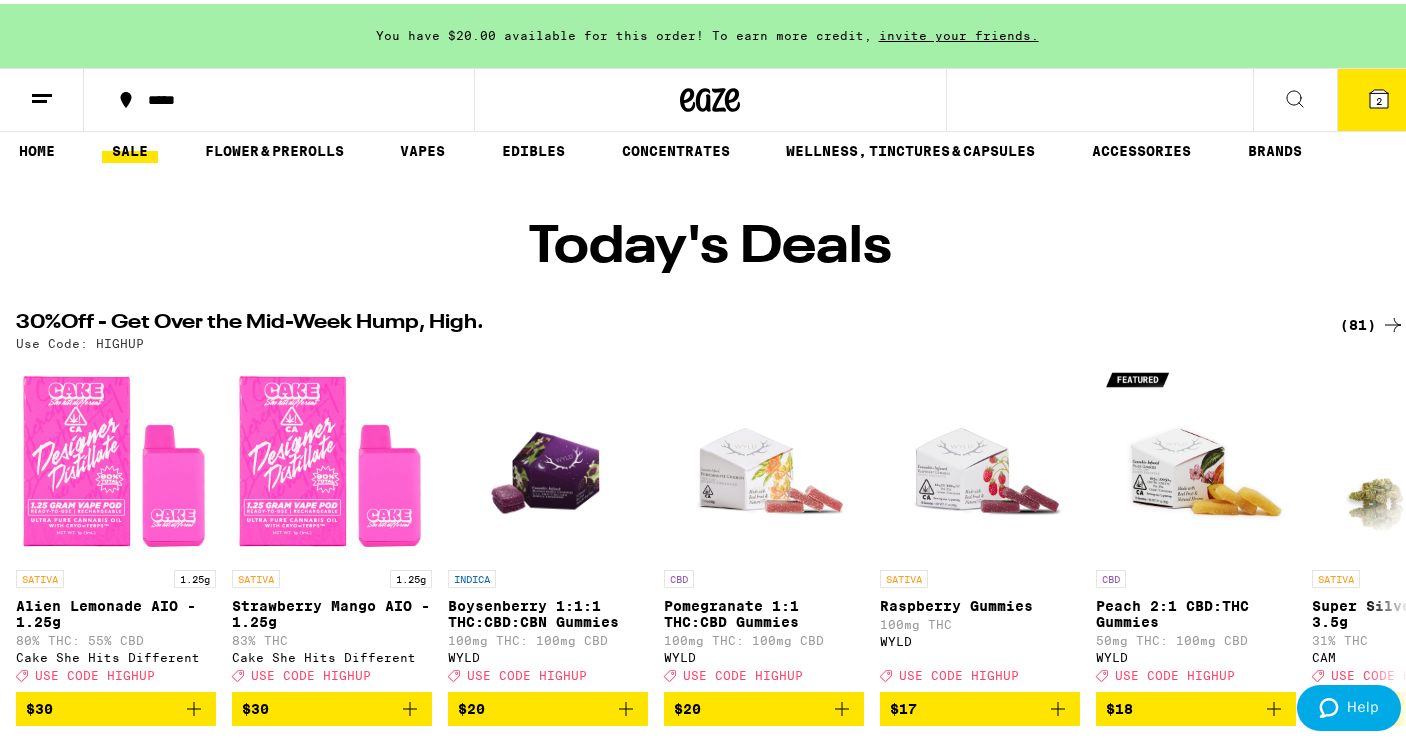 scroll, scrollTop: 0, scrollLeft: 0, axis: both 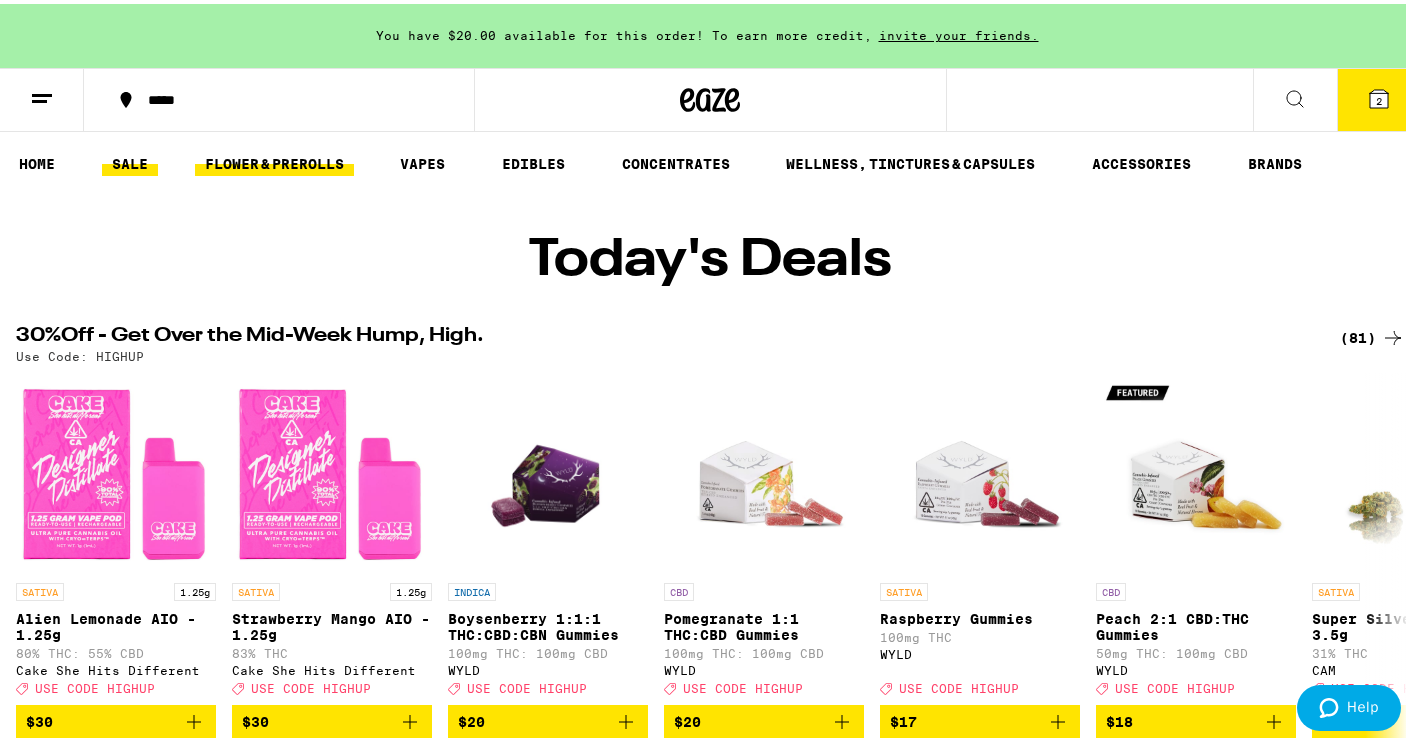click on "FLOWER & PREROLLS" at bounding box center (274, 160) 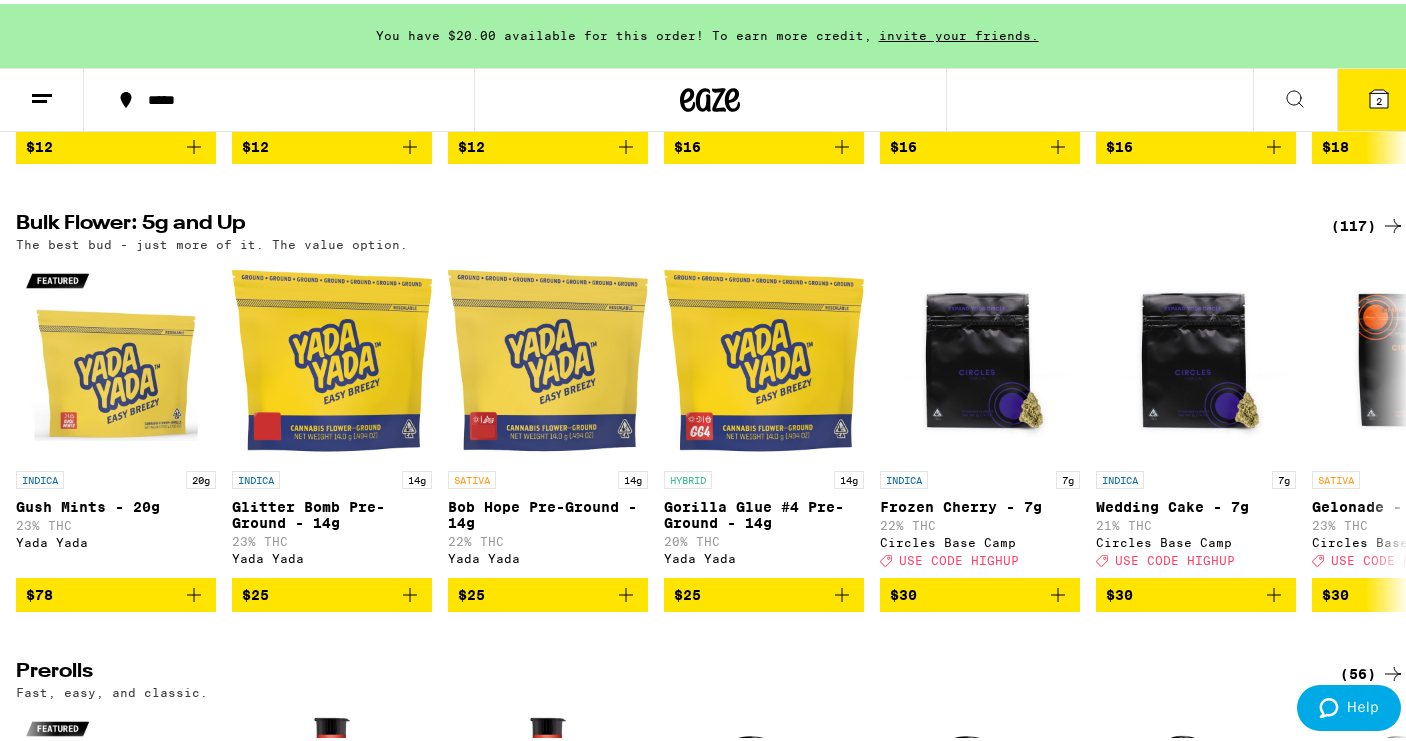 scroll, scrollTop: 566, scrollLeft: 0, axis: vertical 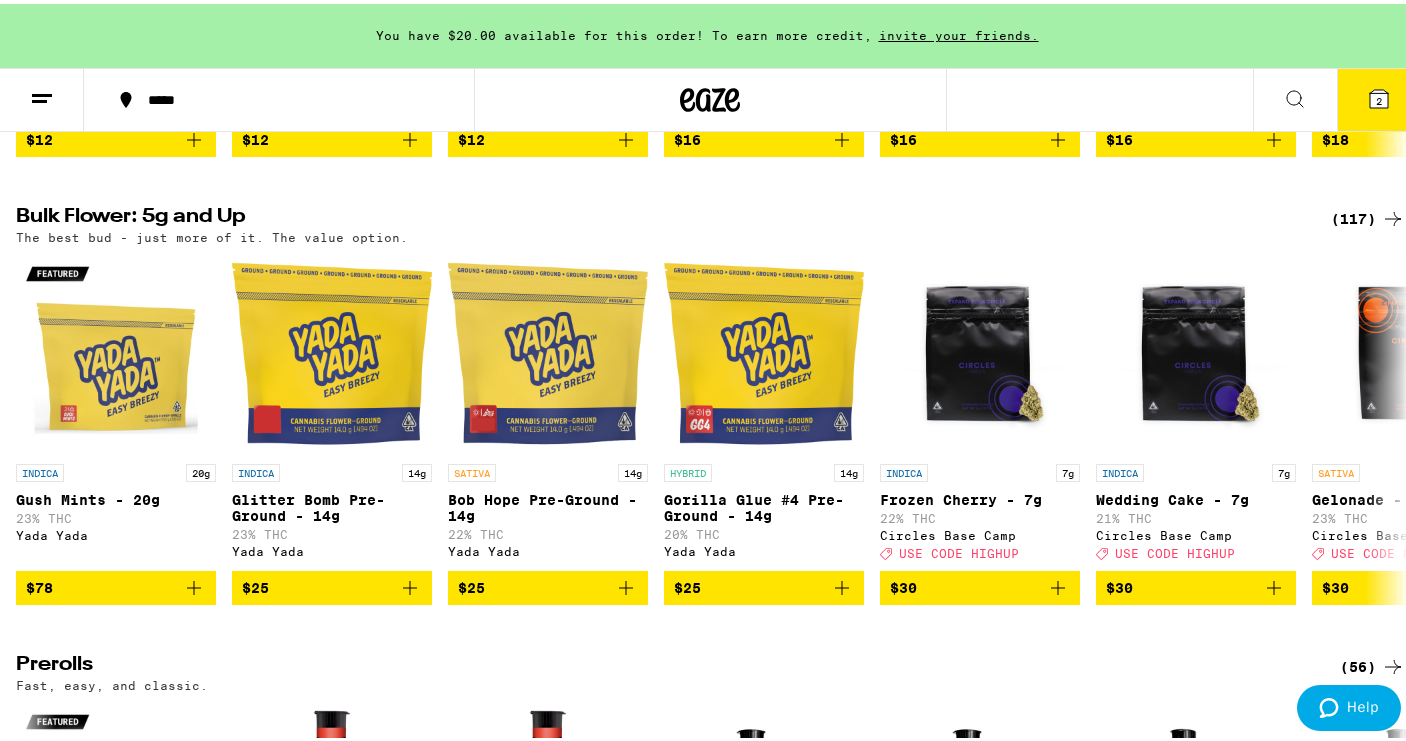 click on "(117)" at bounding box center [1368, 215] 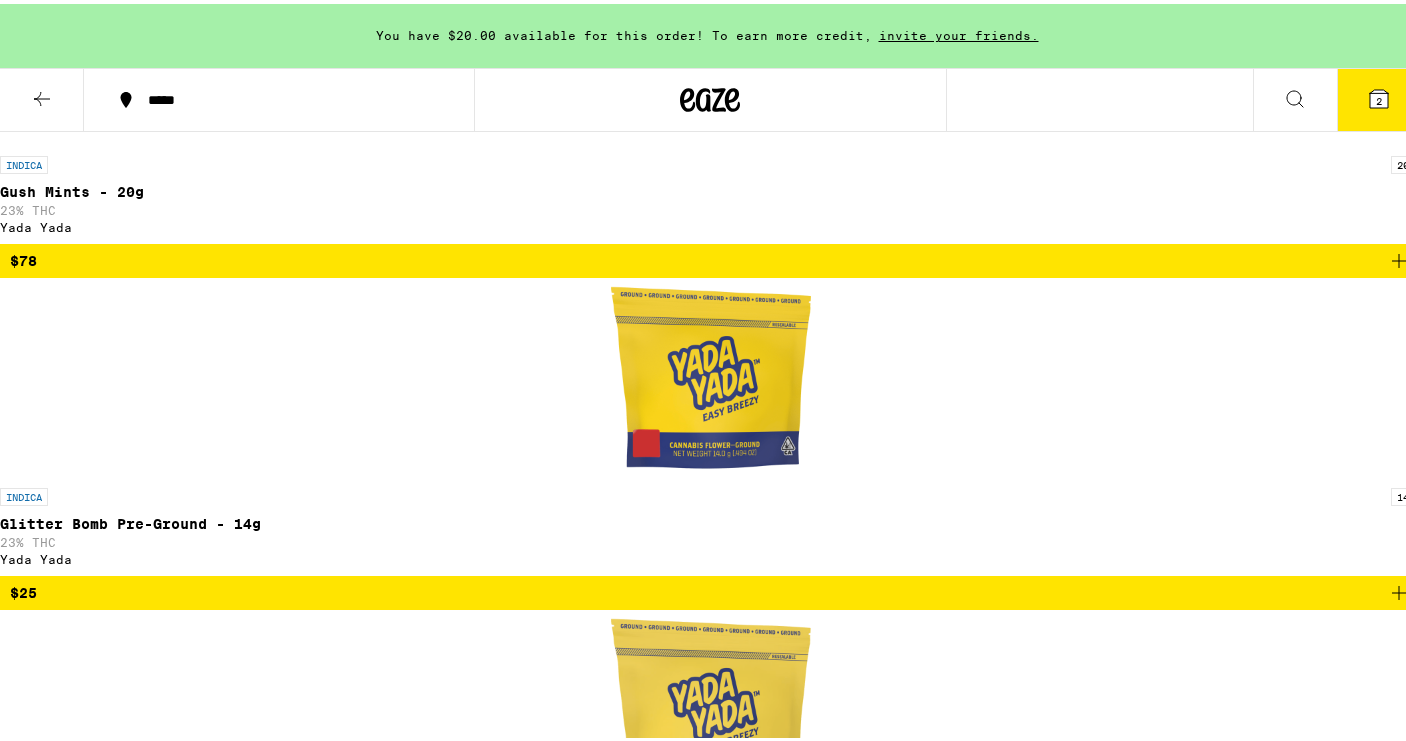 scroll, scrollTop: 0, scrollLeft: 0, axis: both 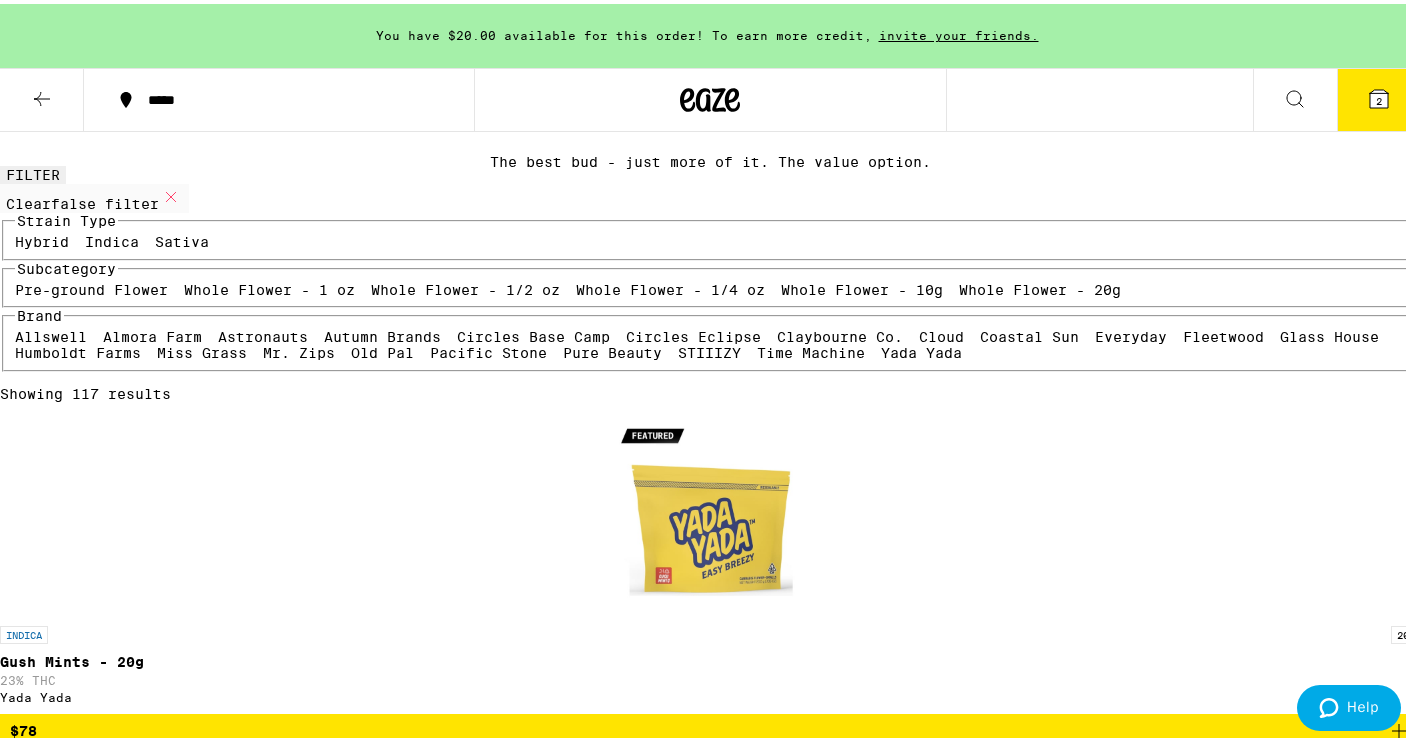 click on "Hybrid" at bounding box center [42, 238] 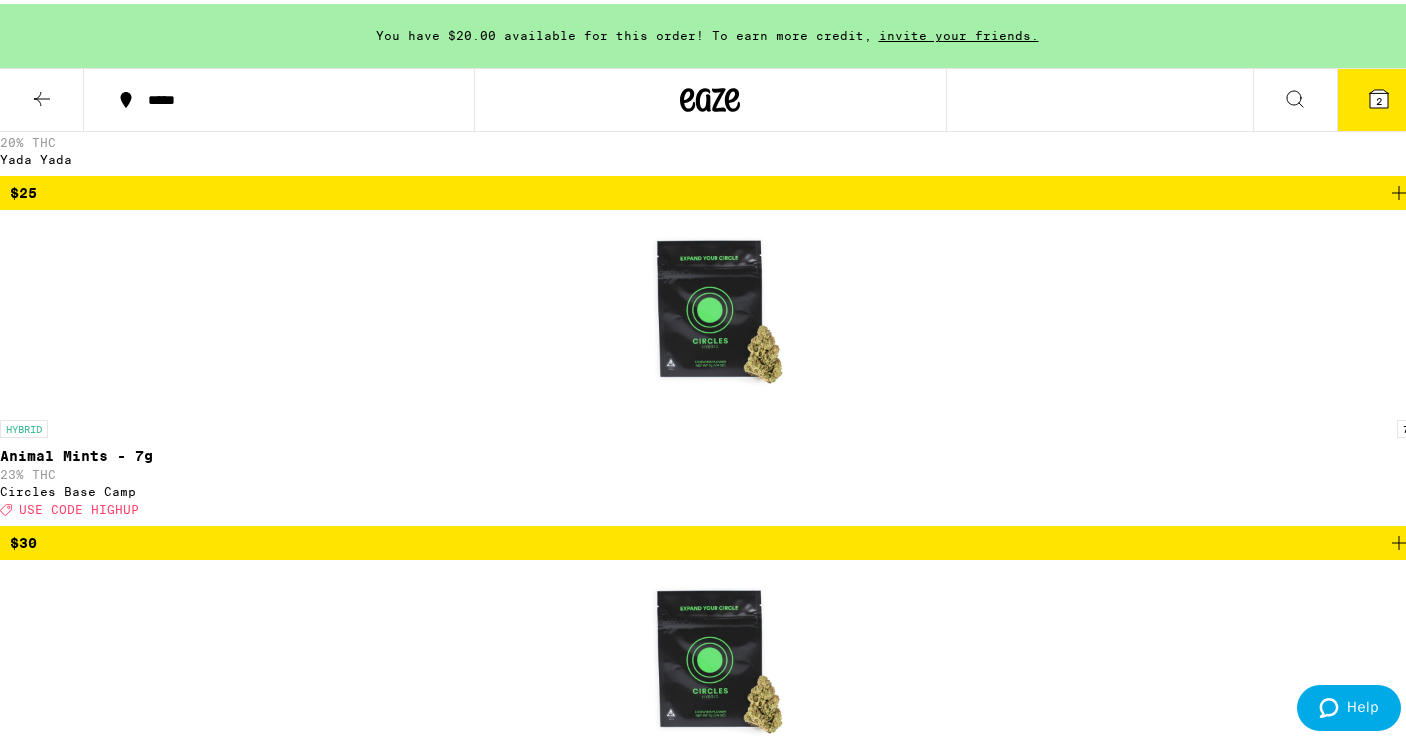 scroll, scrollTop: 585, scrollLeft: 0, axis: vertical 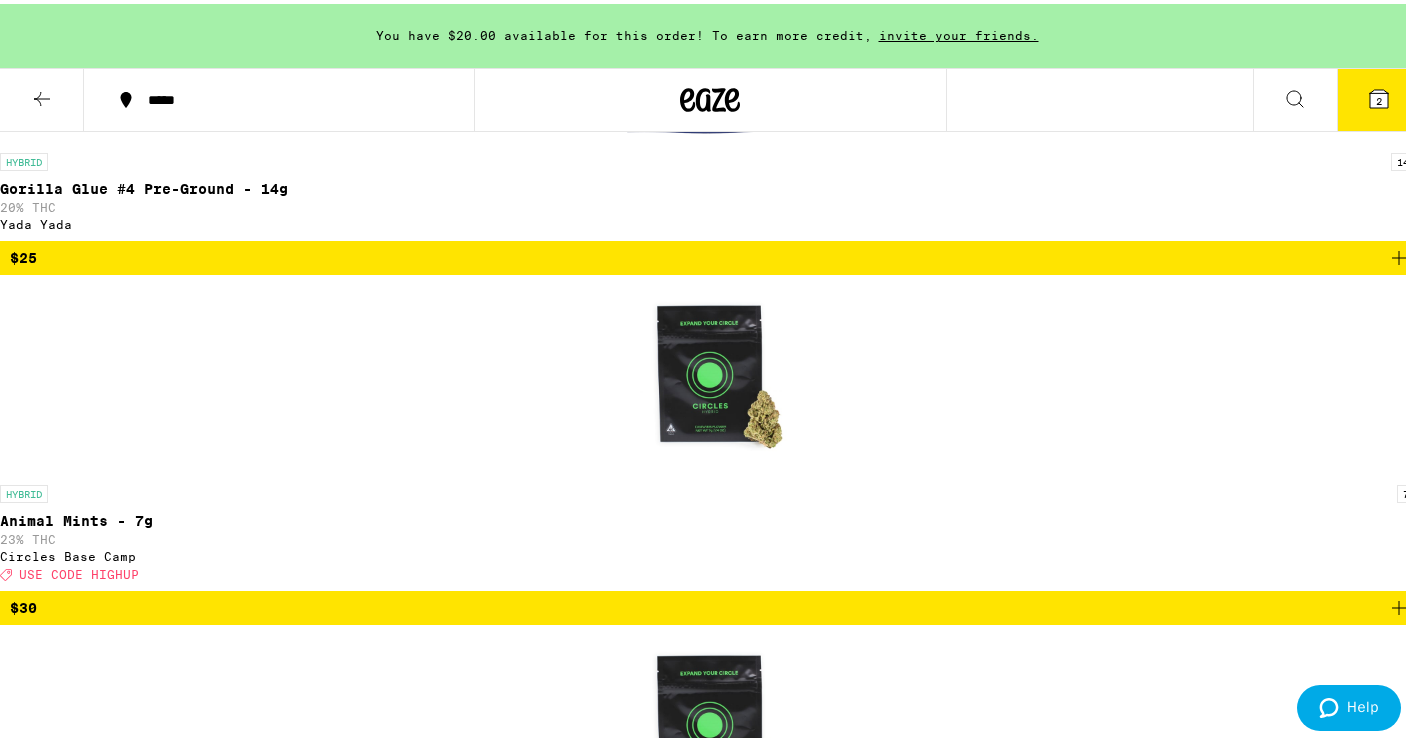 click 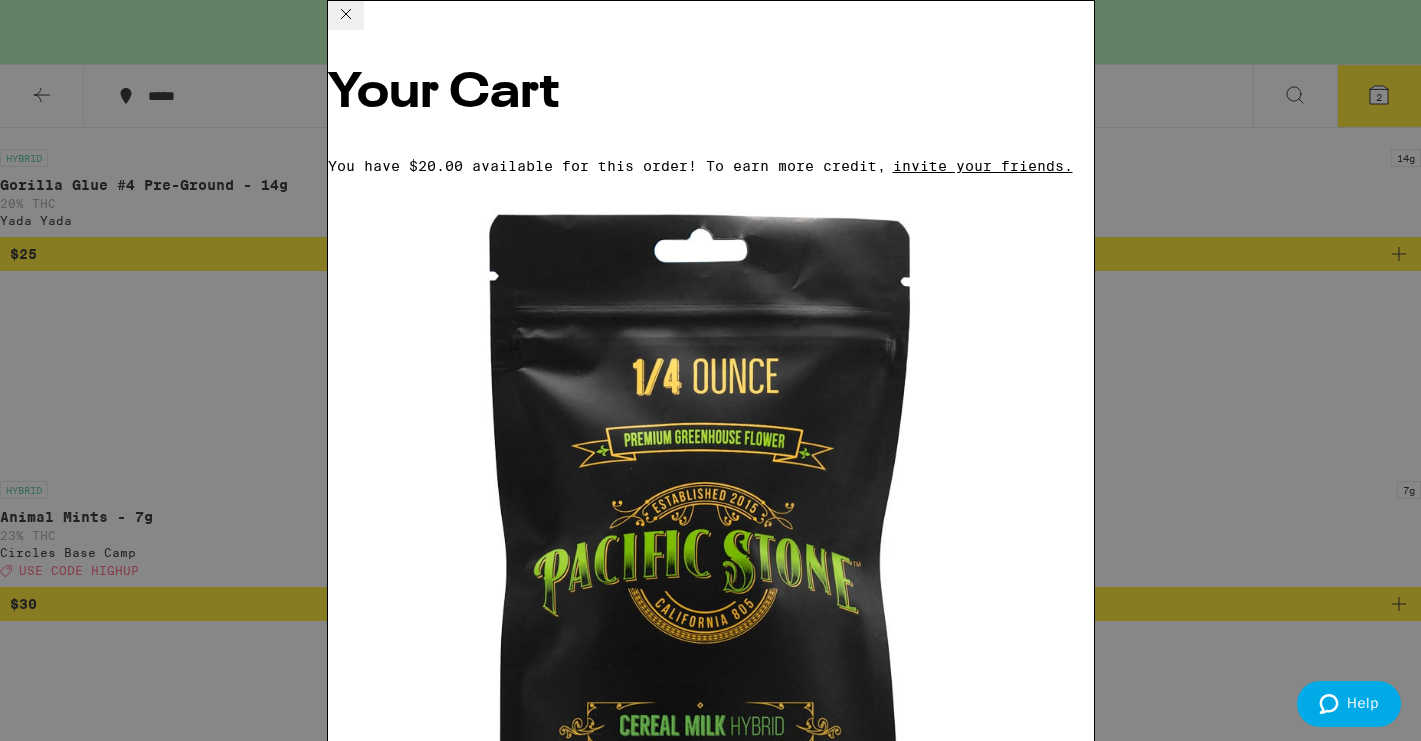 click 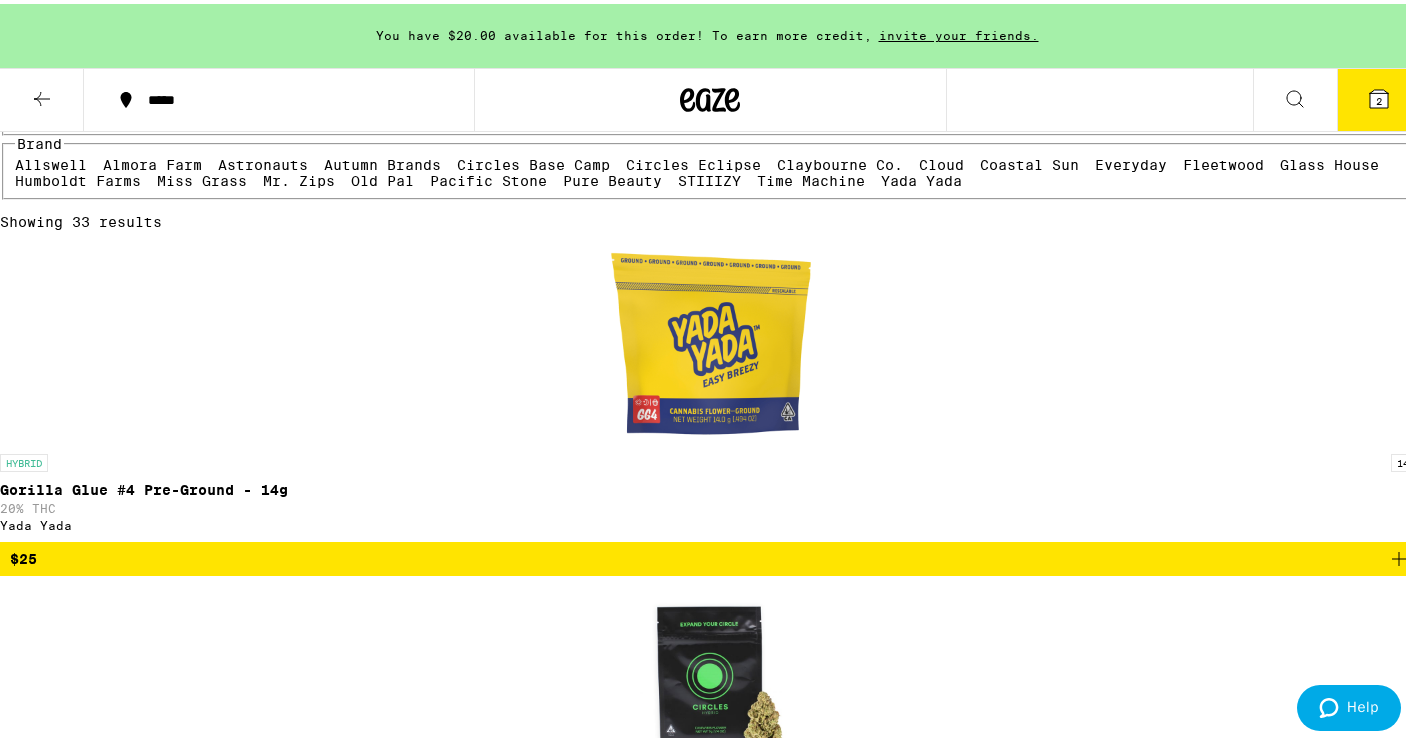 scroll, scrollTop: 273, scrollLeft: 0, axis: vertical 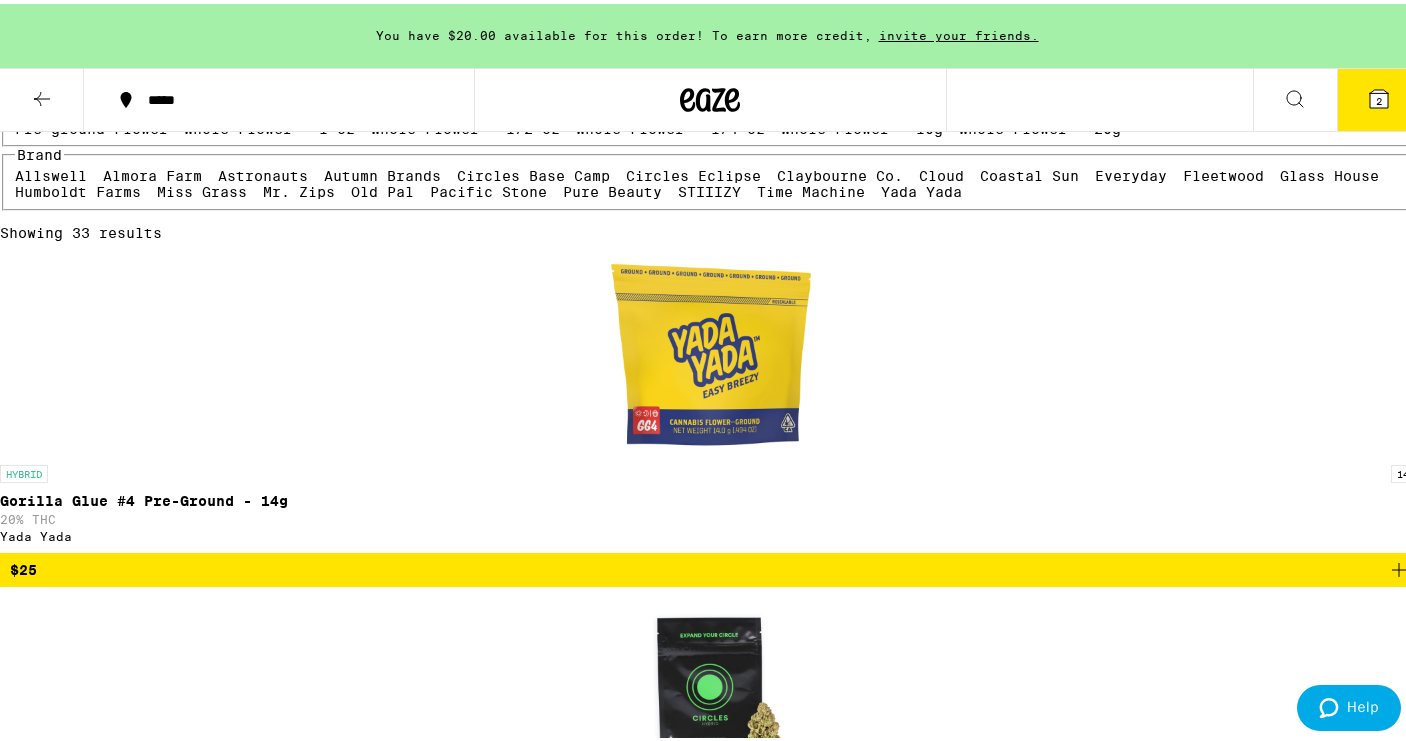 click on "Whole Flower - 10g" at bounding box center [862, 125] 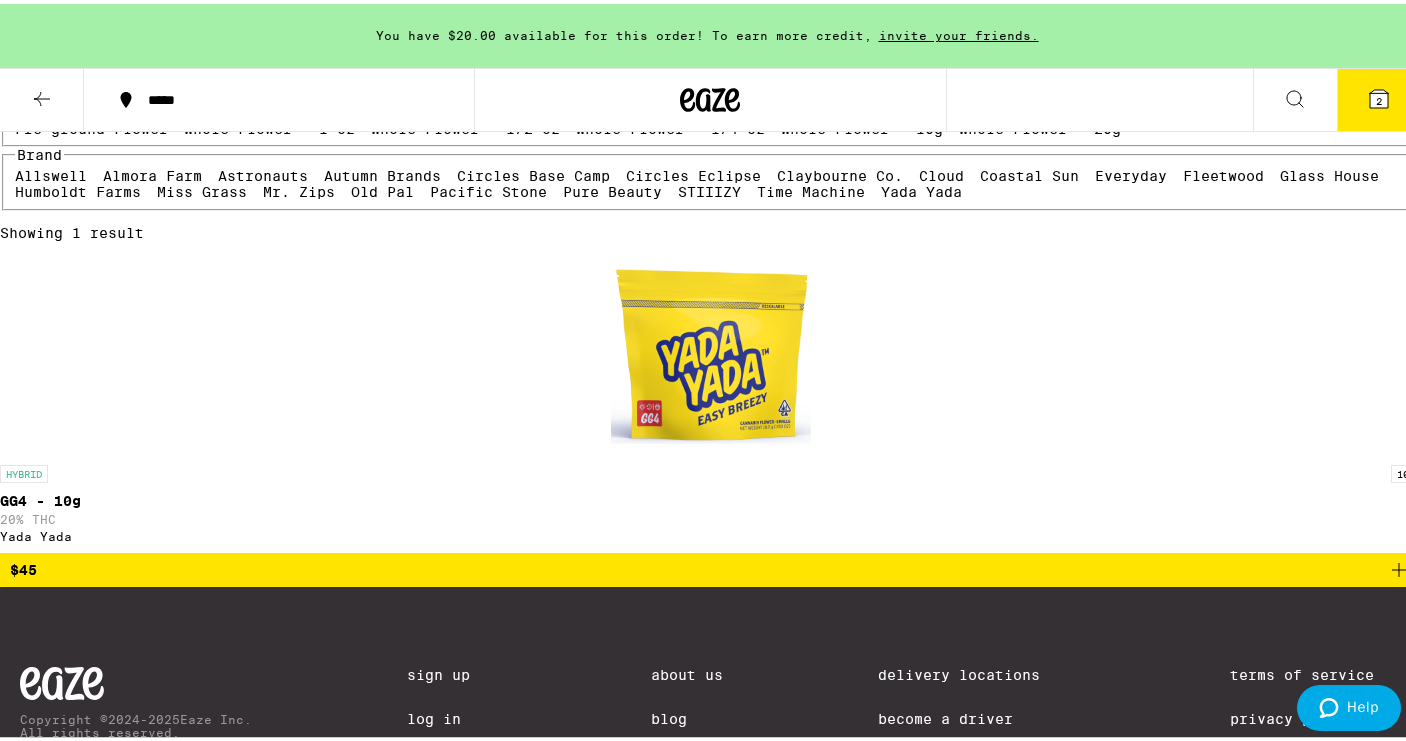 click on "Whole Flower - 20g" at bounding box center [1040, 125] 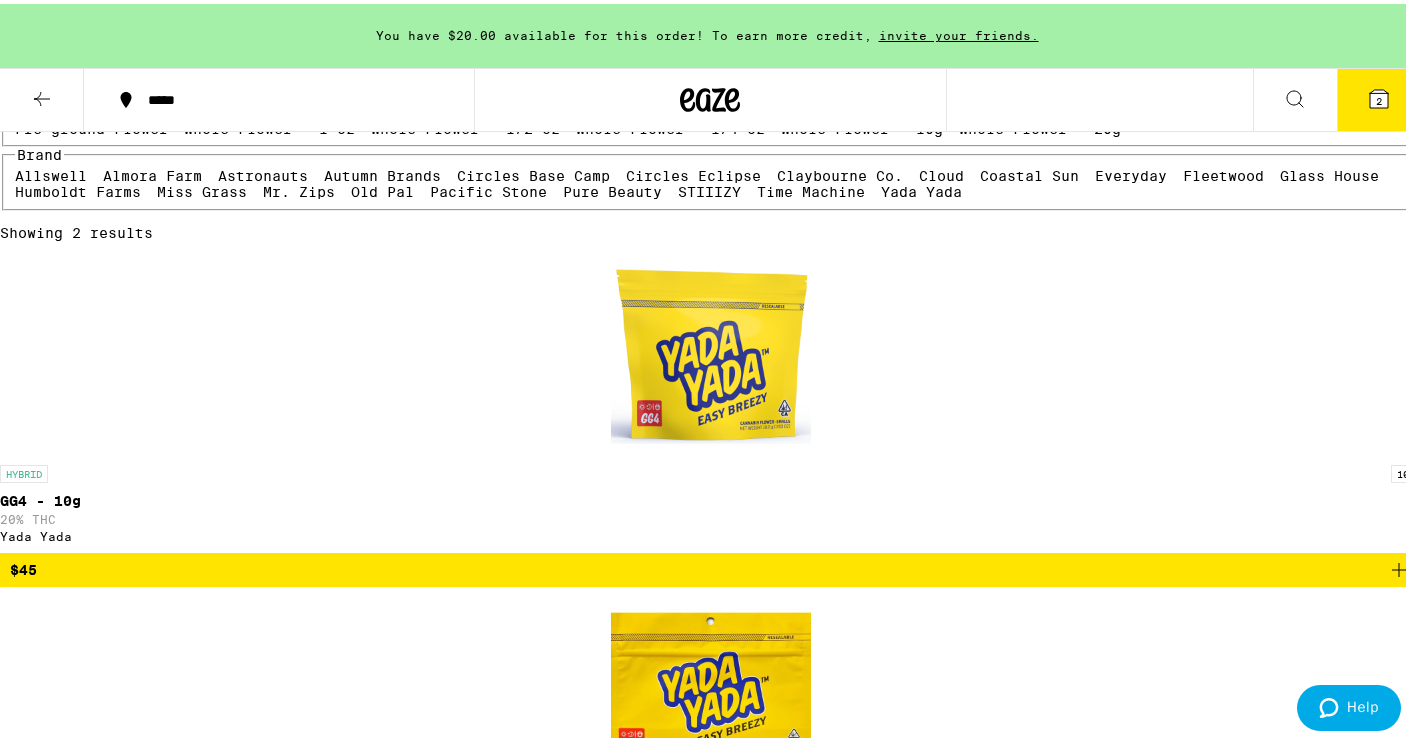 click on "Whole Flower - 10g" at bounding box center [862, 125] 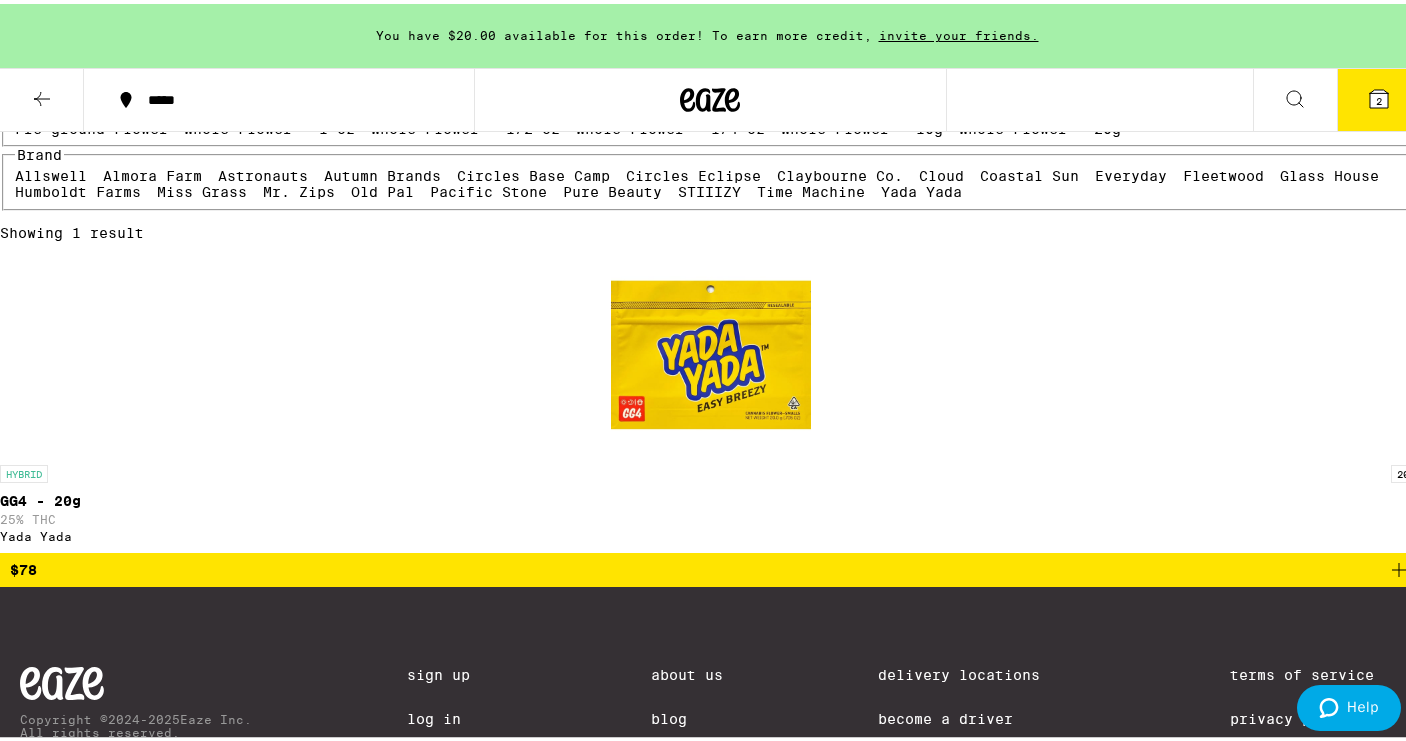 click on "Whole Flower - 20g" at bounding box center [1040, 125] 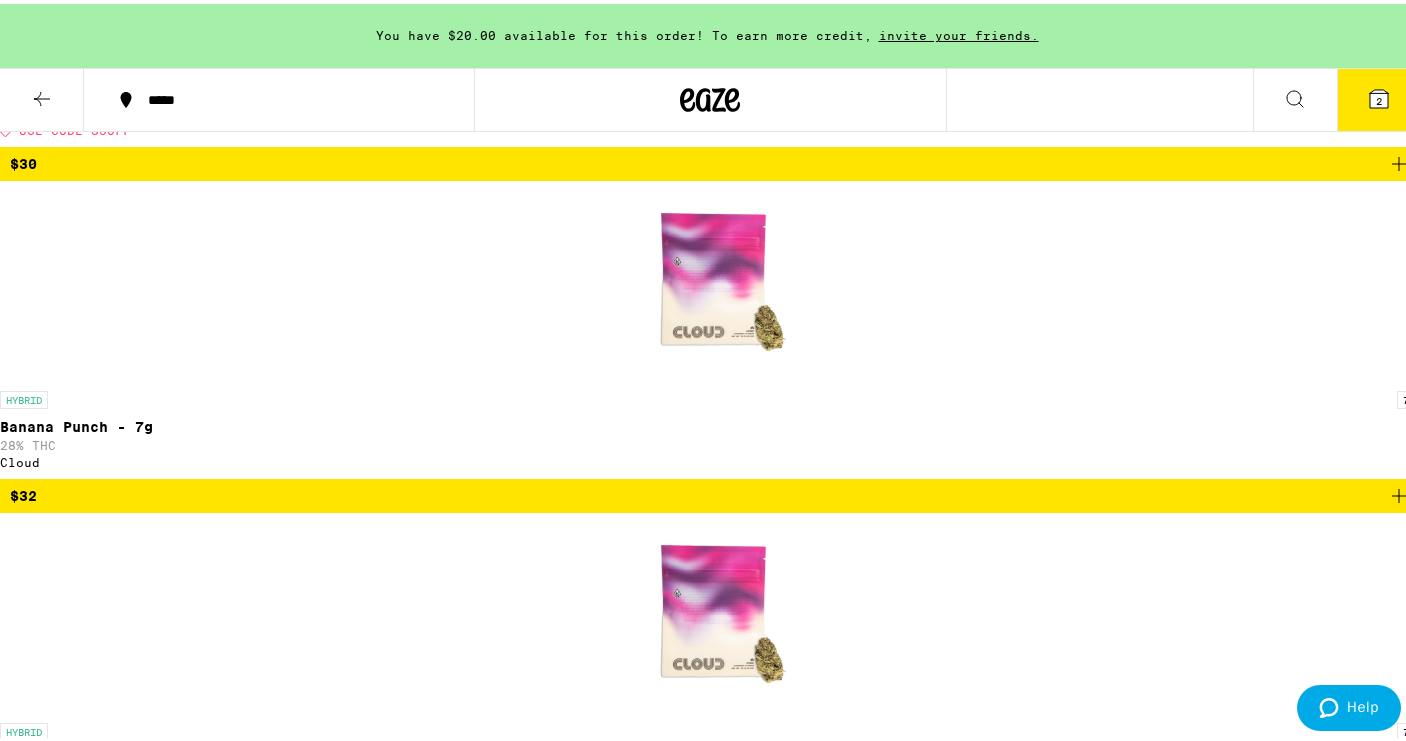 scroll, scrollTop: 1716, scrollLeft: 0, axis: vertical 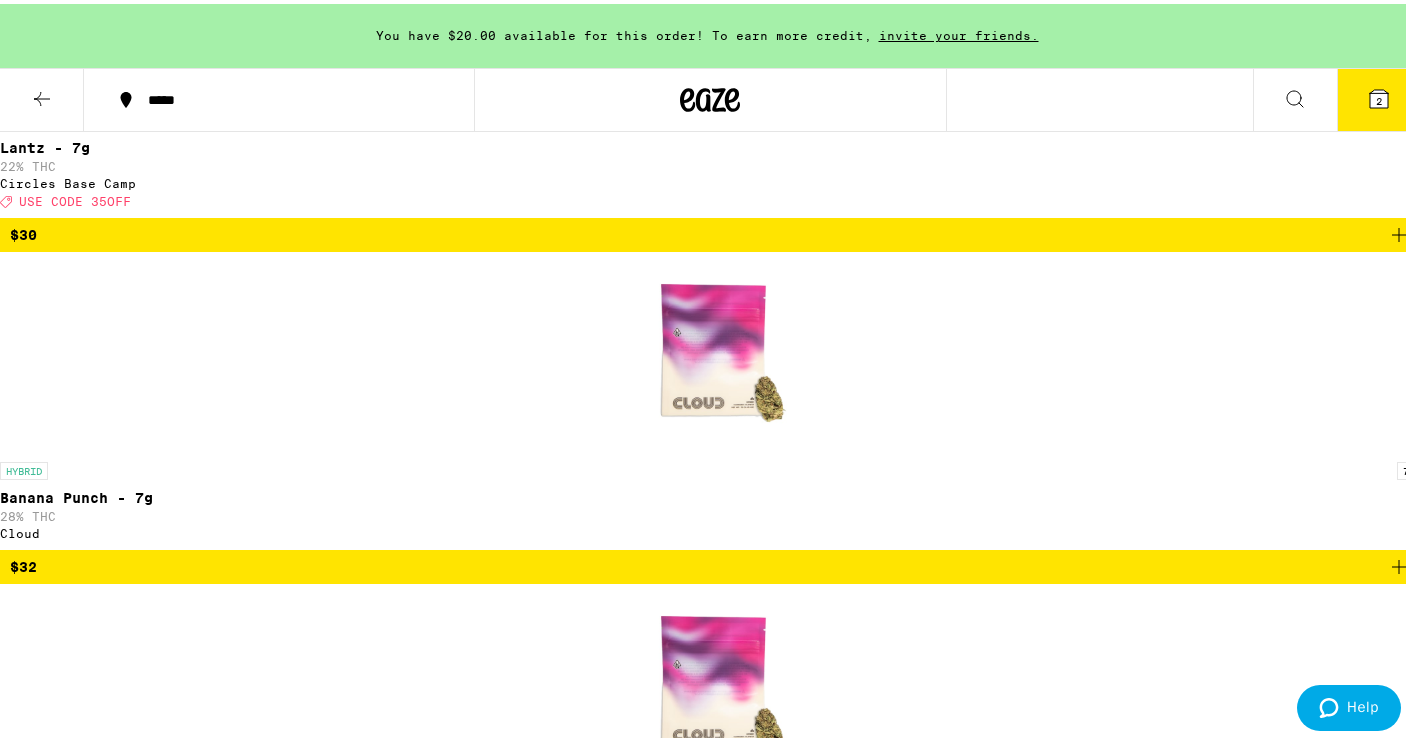 click on "$55" at bounding box center [710, 4642] 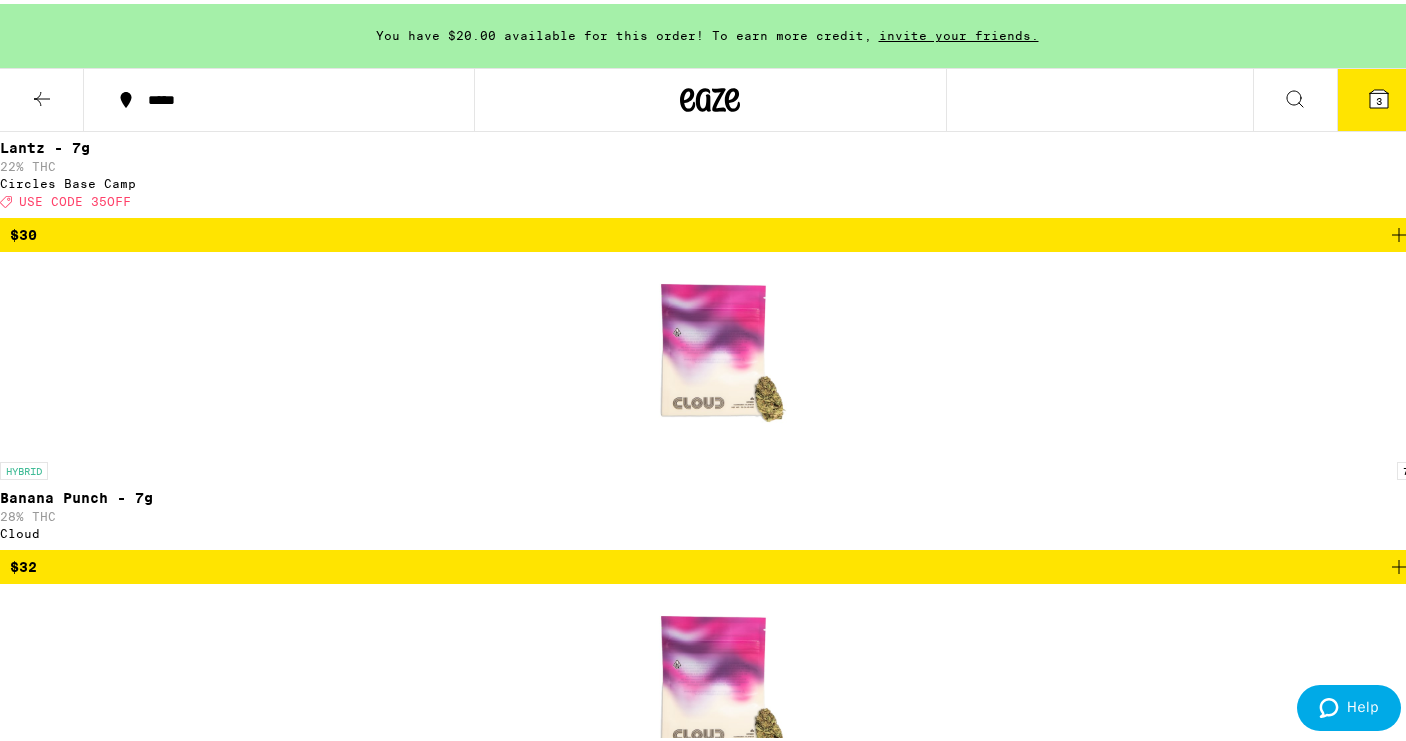 click 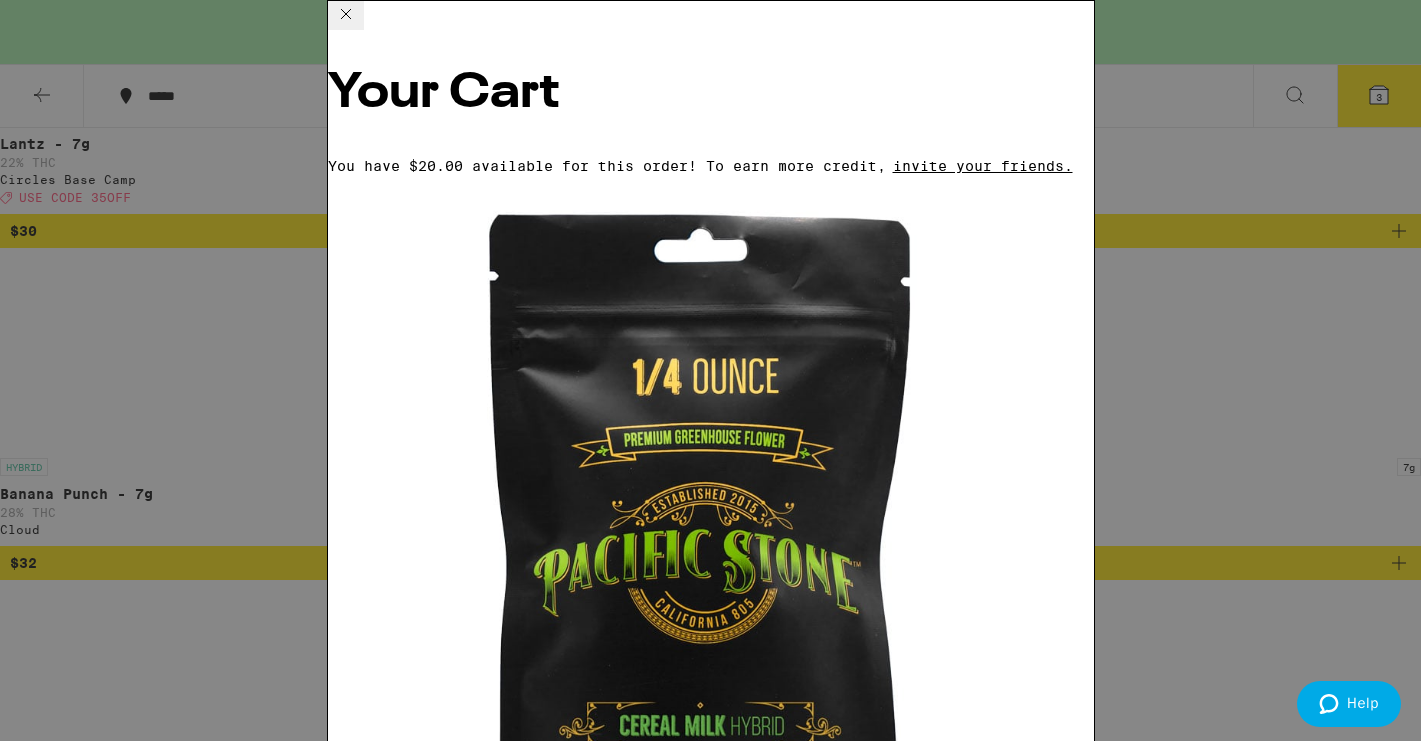 click 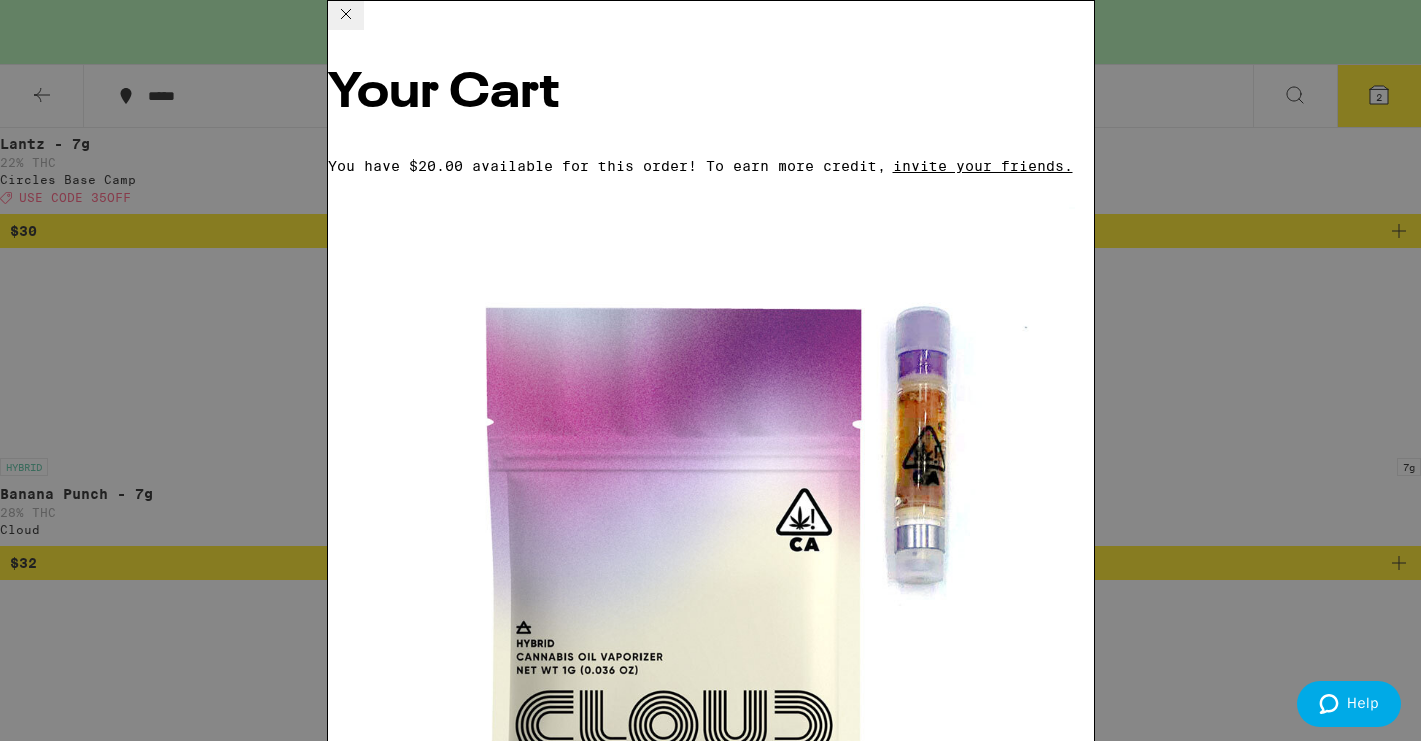 scroll, scrollTop: 0, scrollLeft: 0, axis: both 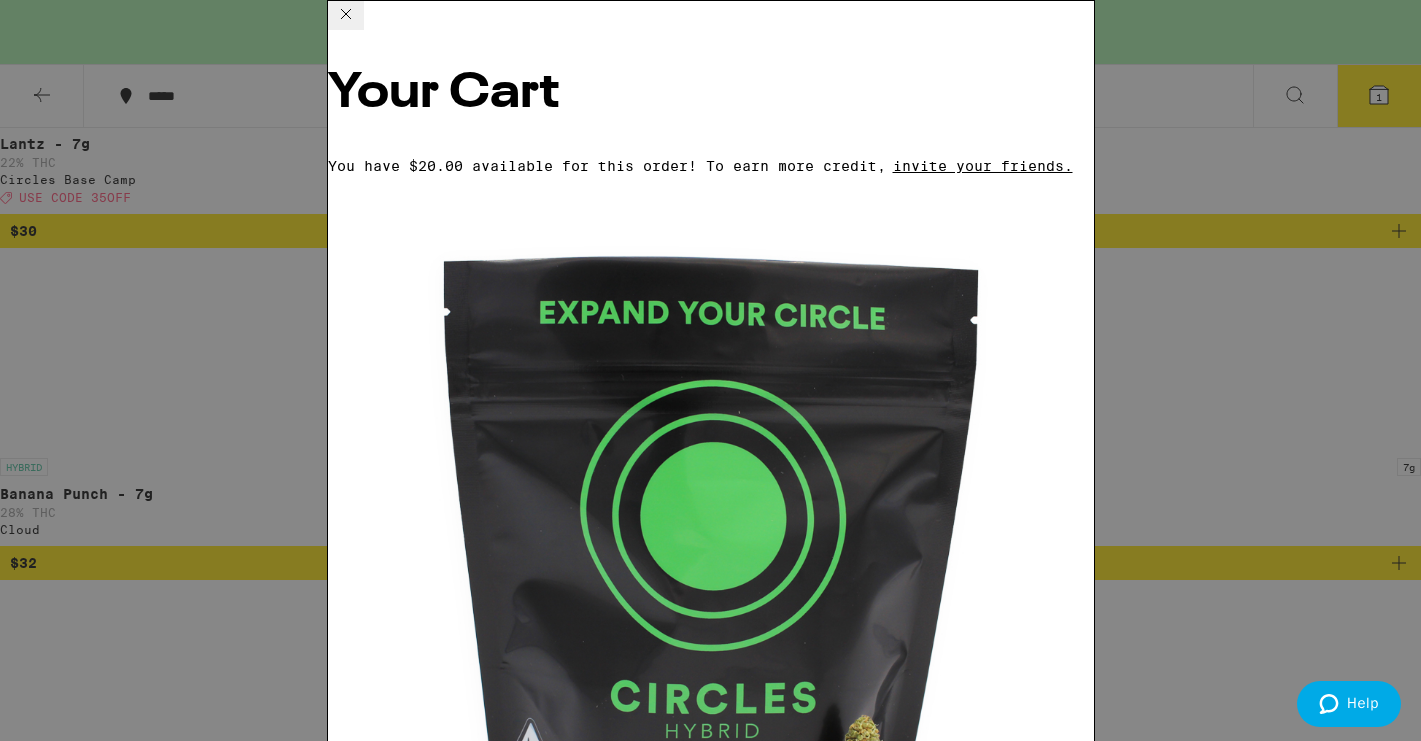 click 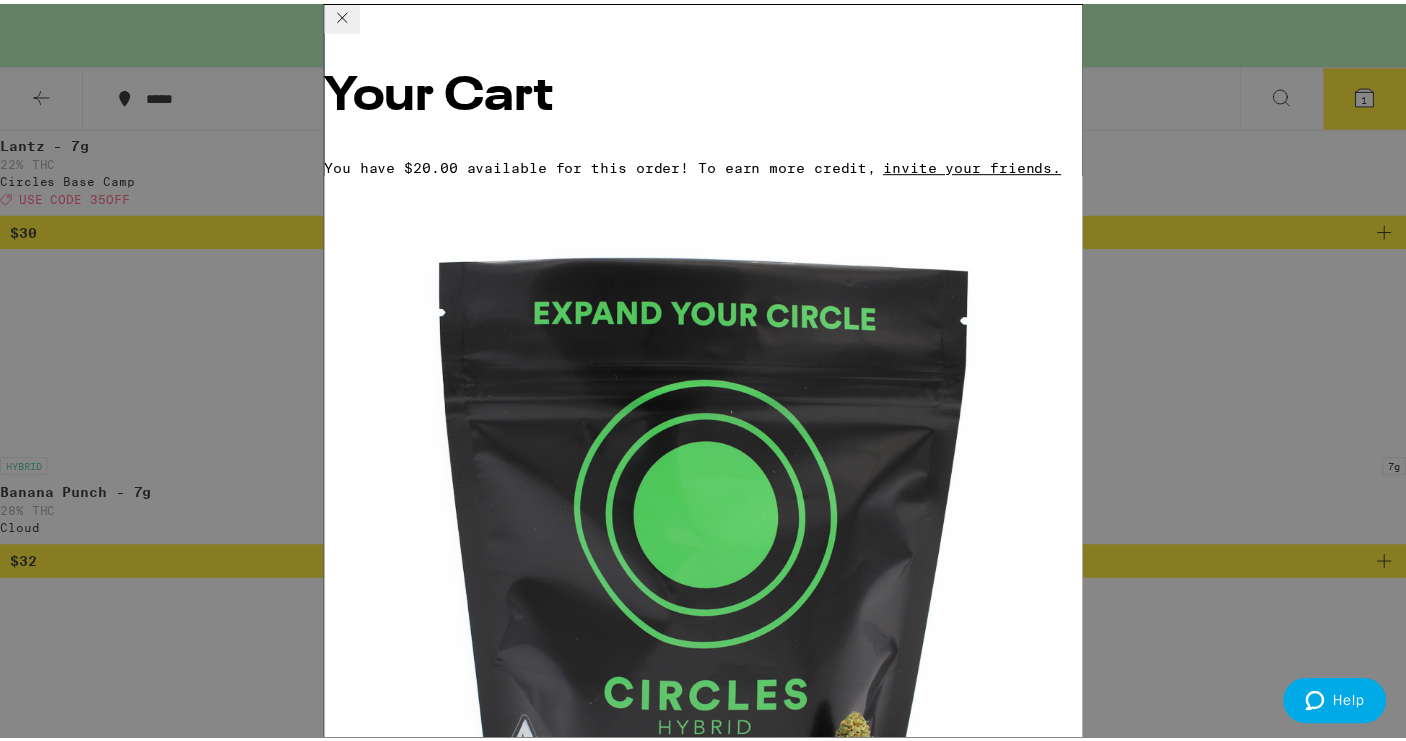 scroll, scrollTop: 0, scrollLeft: 949, axis: horizontal 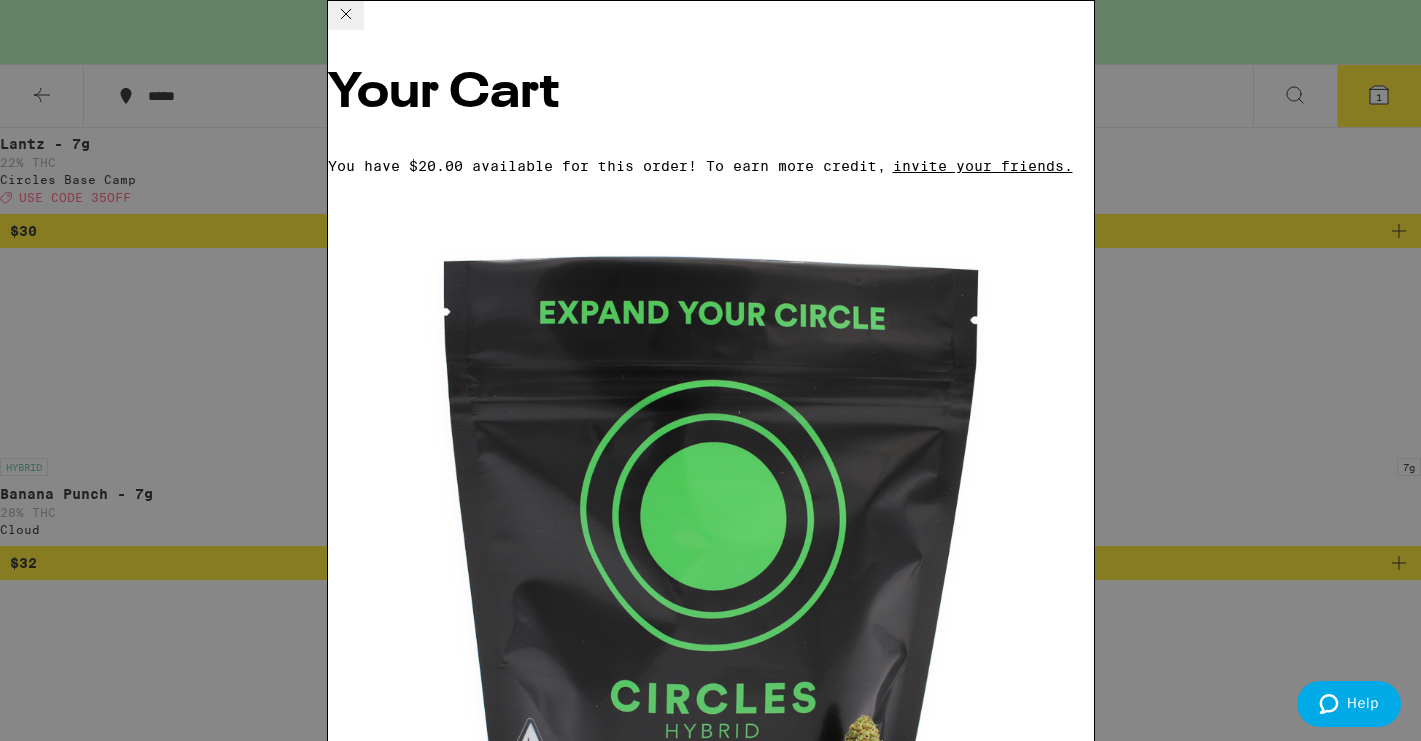 click 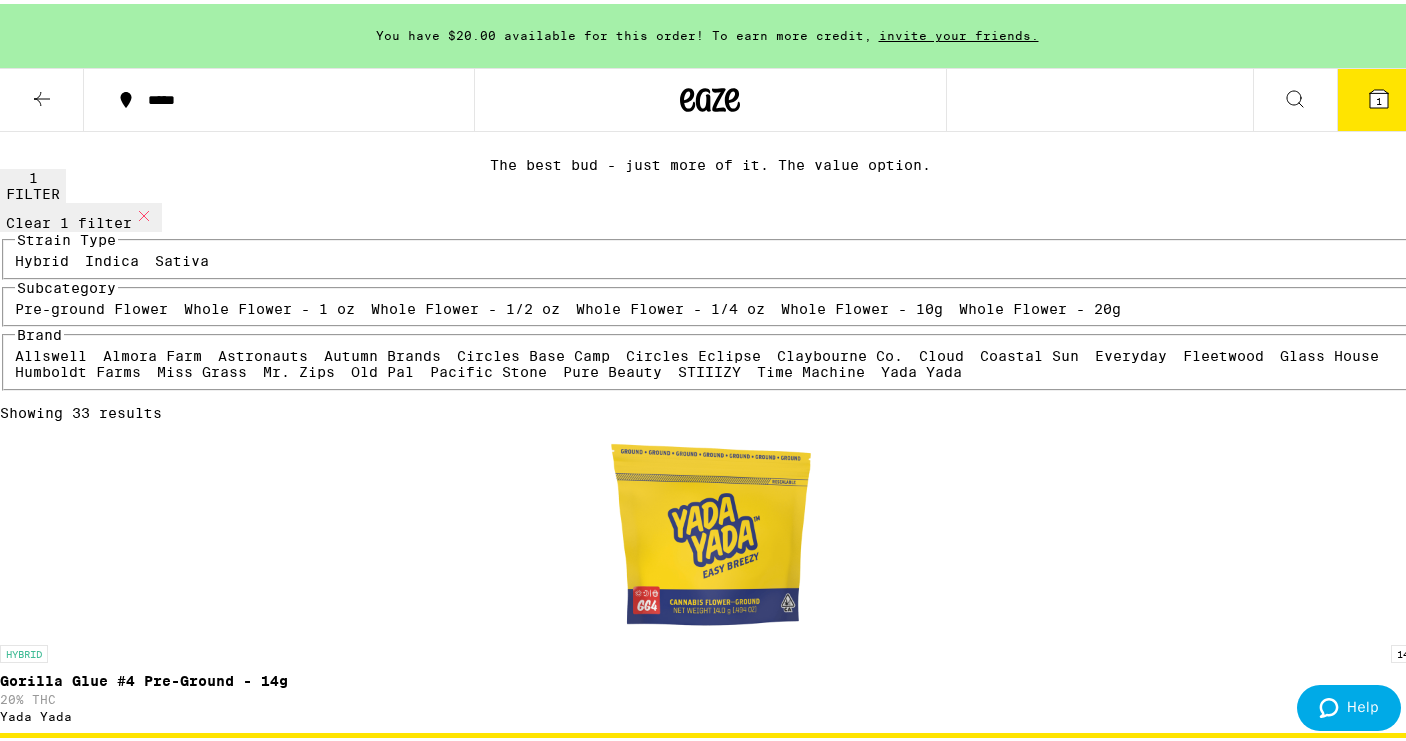scroll, scrollTop: 87, scrollLeft: 0, axis: vertical 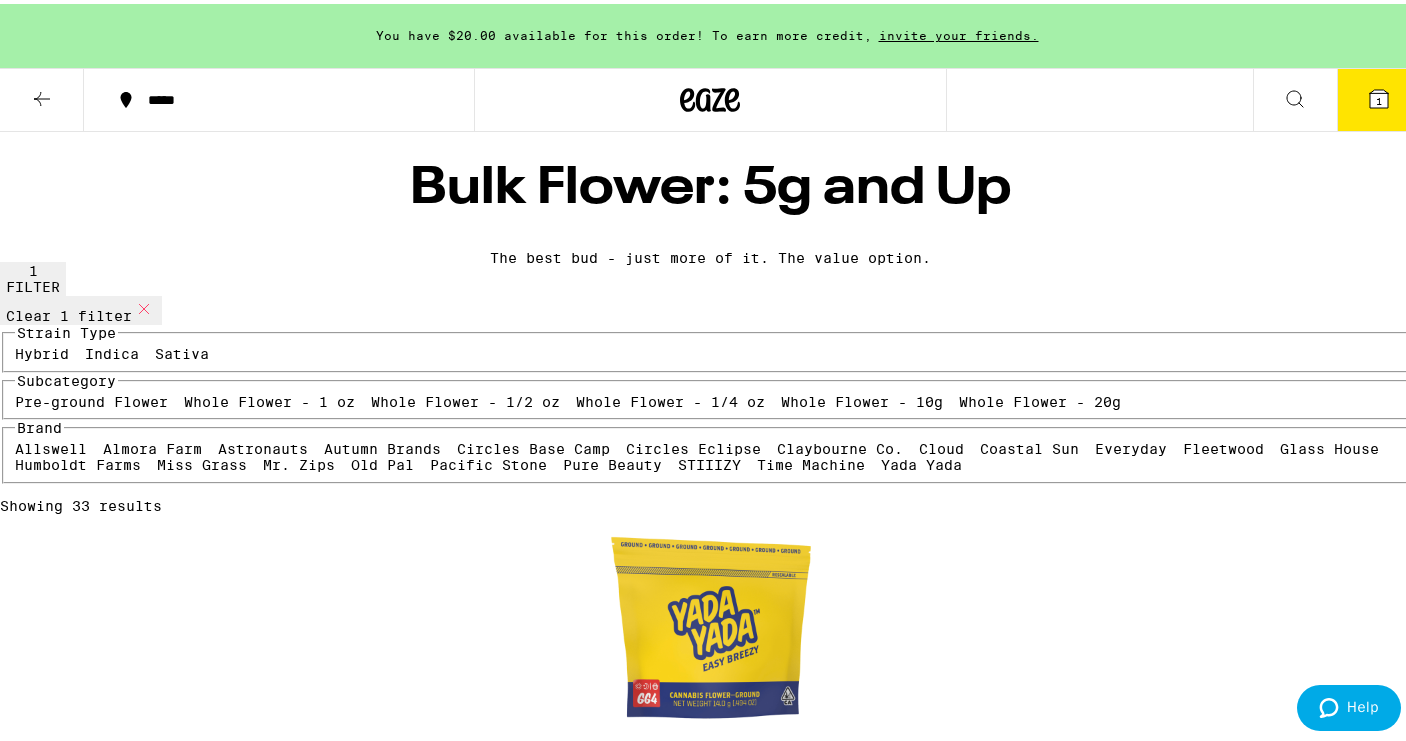 click 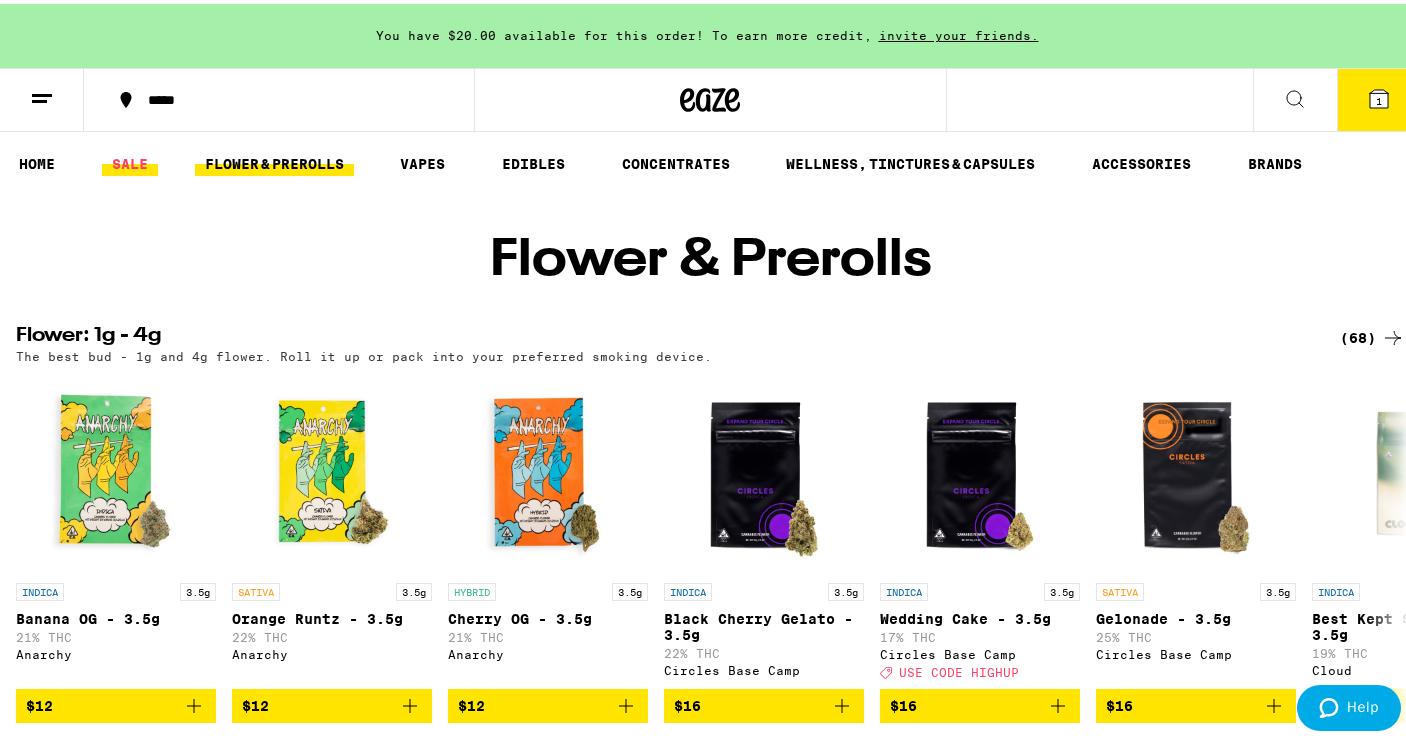 click on "SALE" at bounding box center [130, 160] 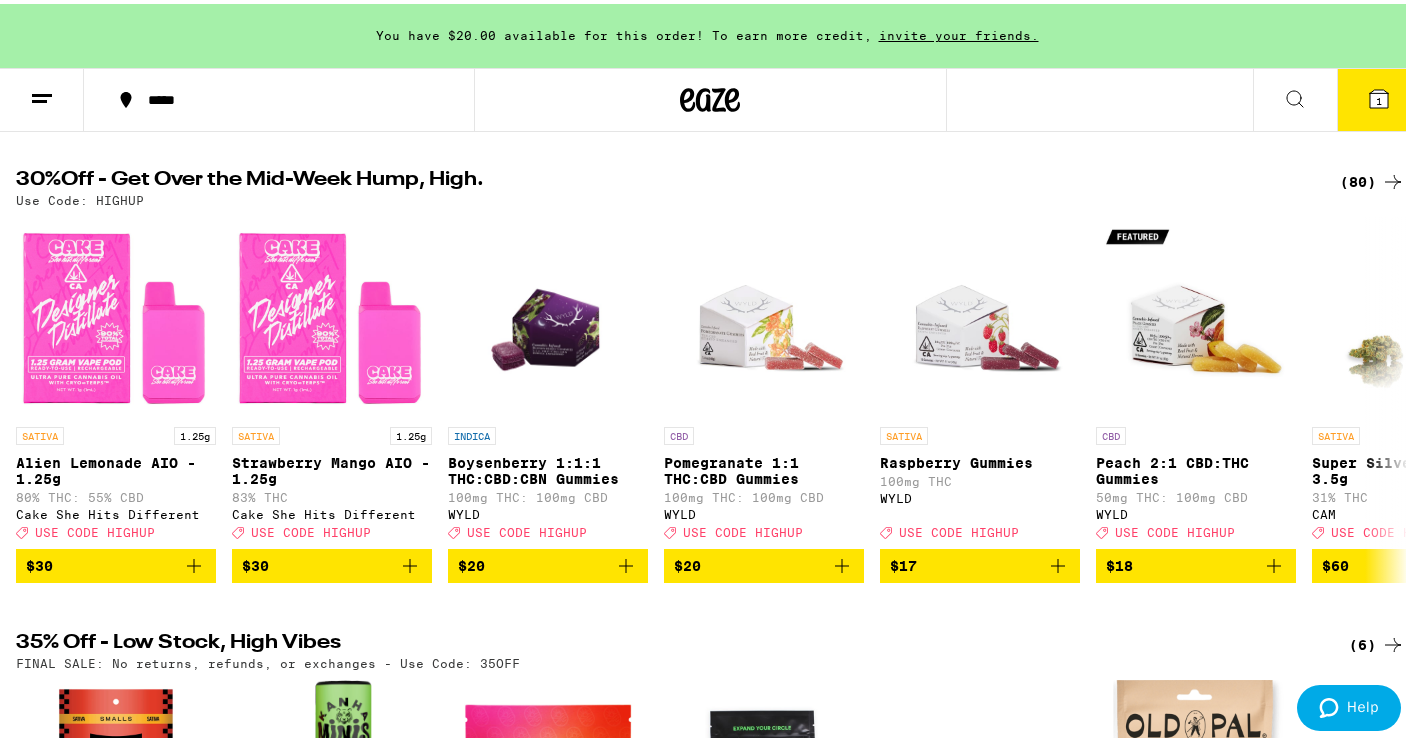 scroll, scrollTop: 158, scrollLeft: 0, axis: vertical 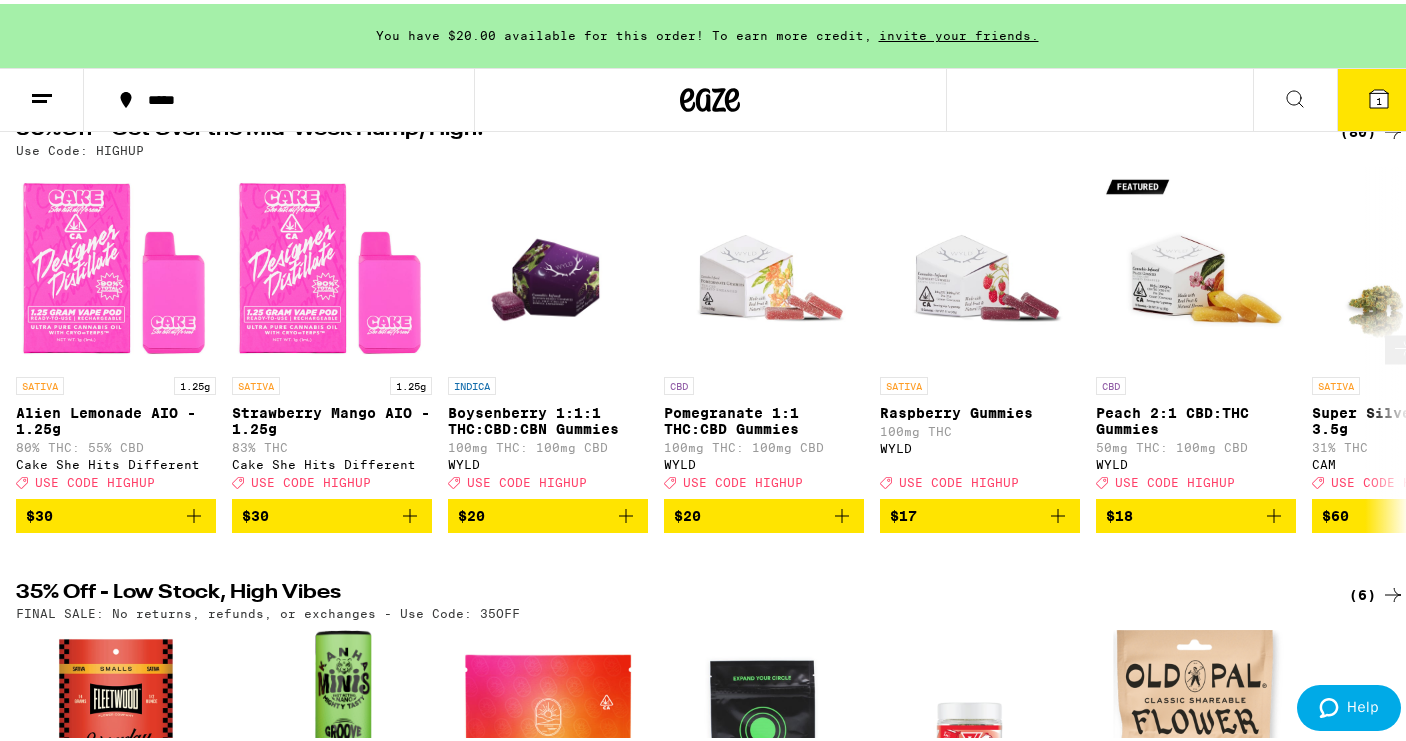 click 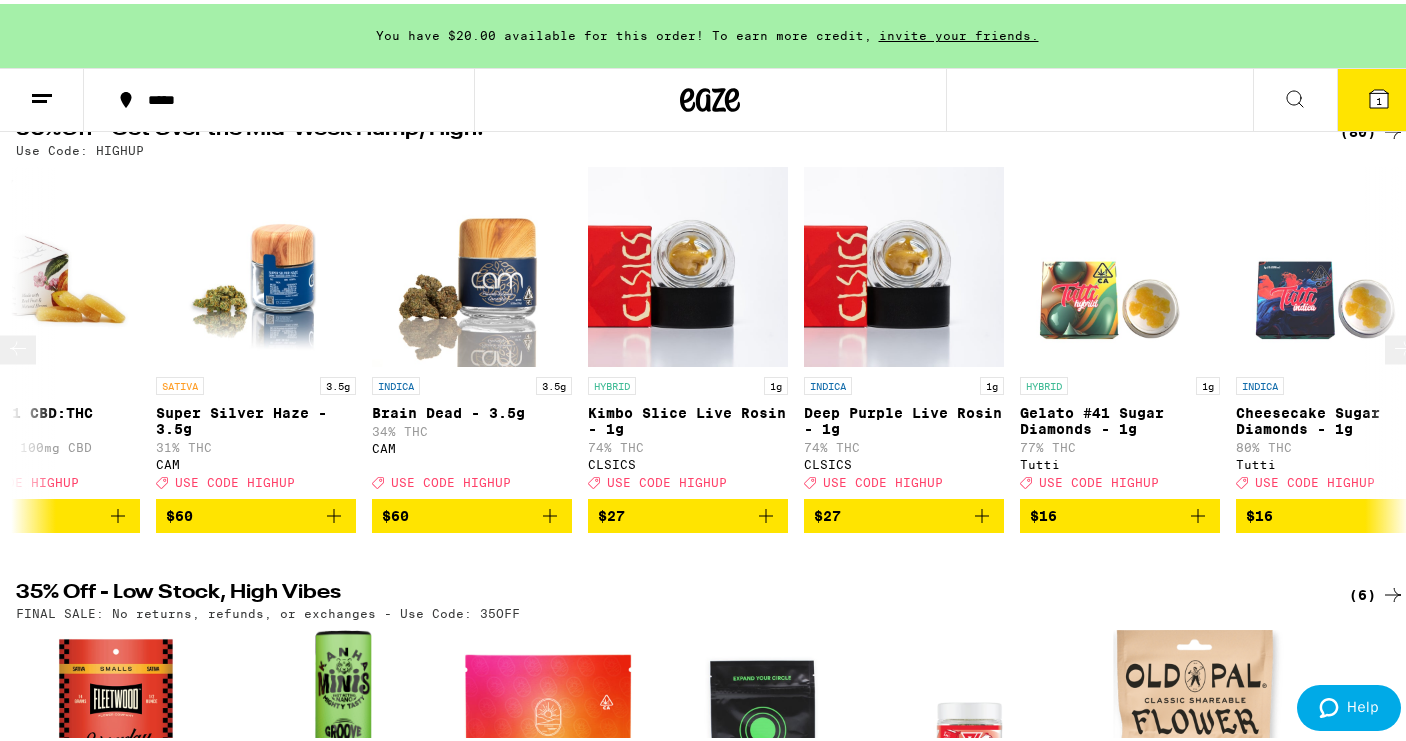 click 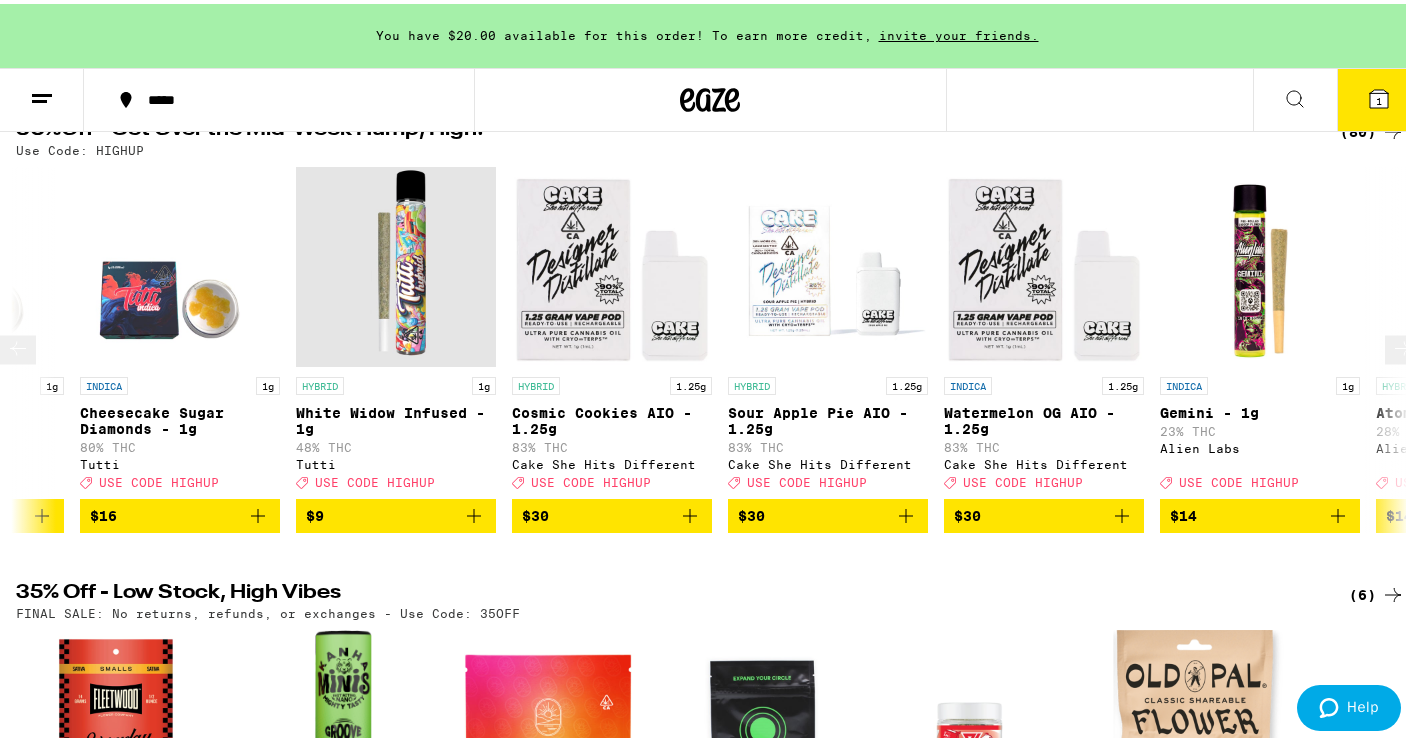click 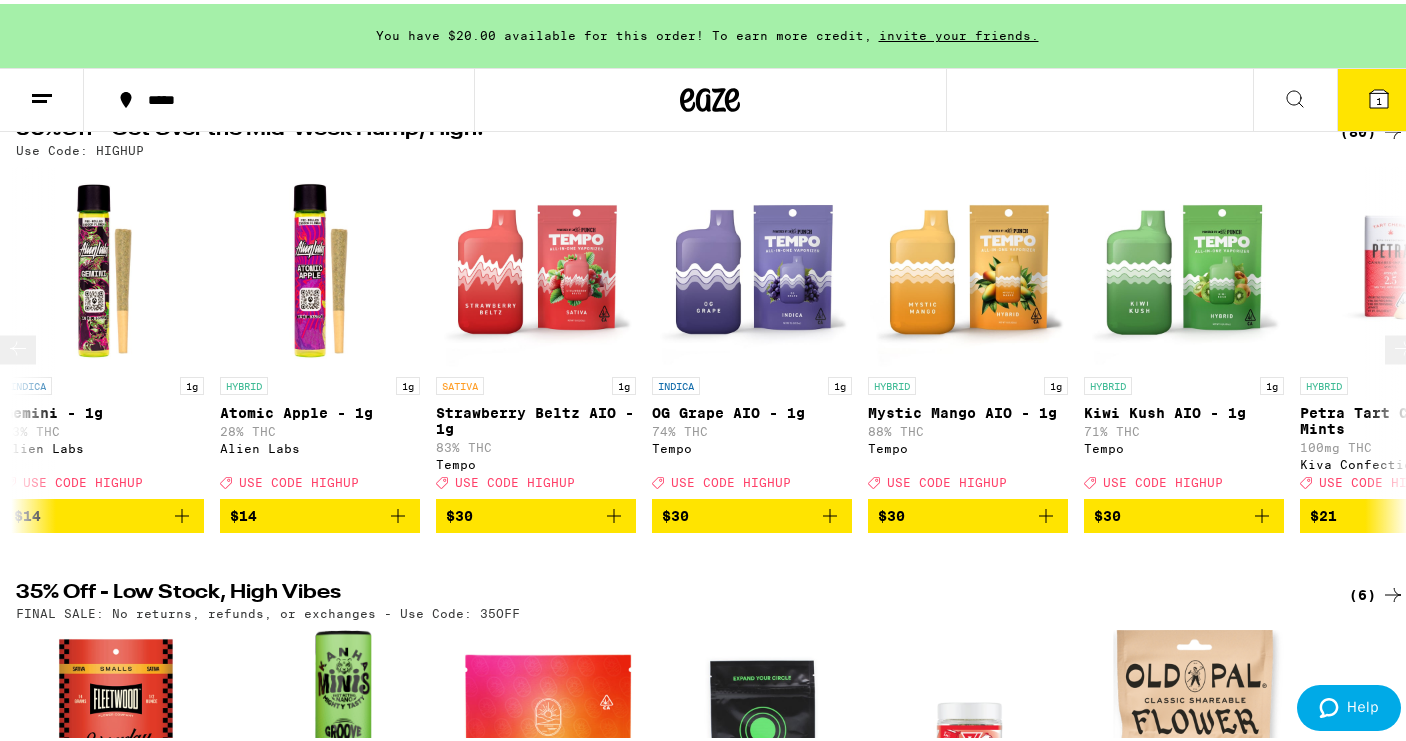 click 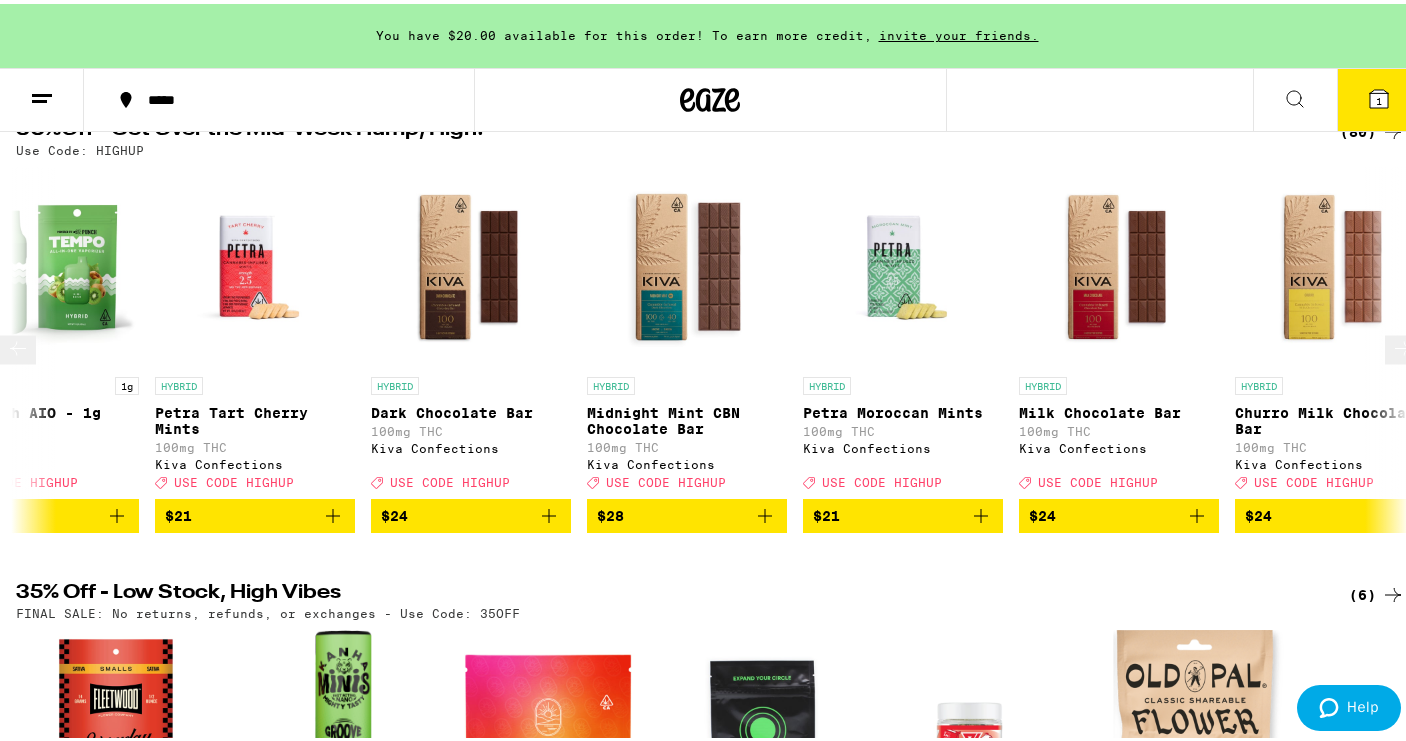 scroll, scrollTop: 0, scrollLeft: 4624, axis: horizontal 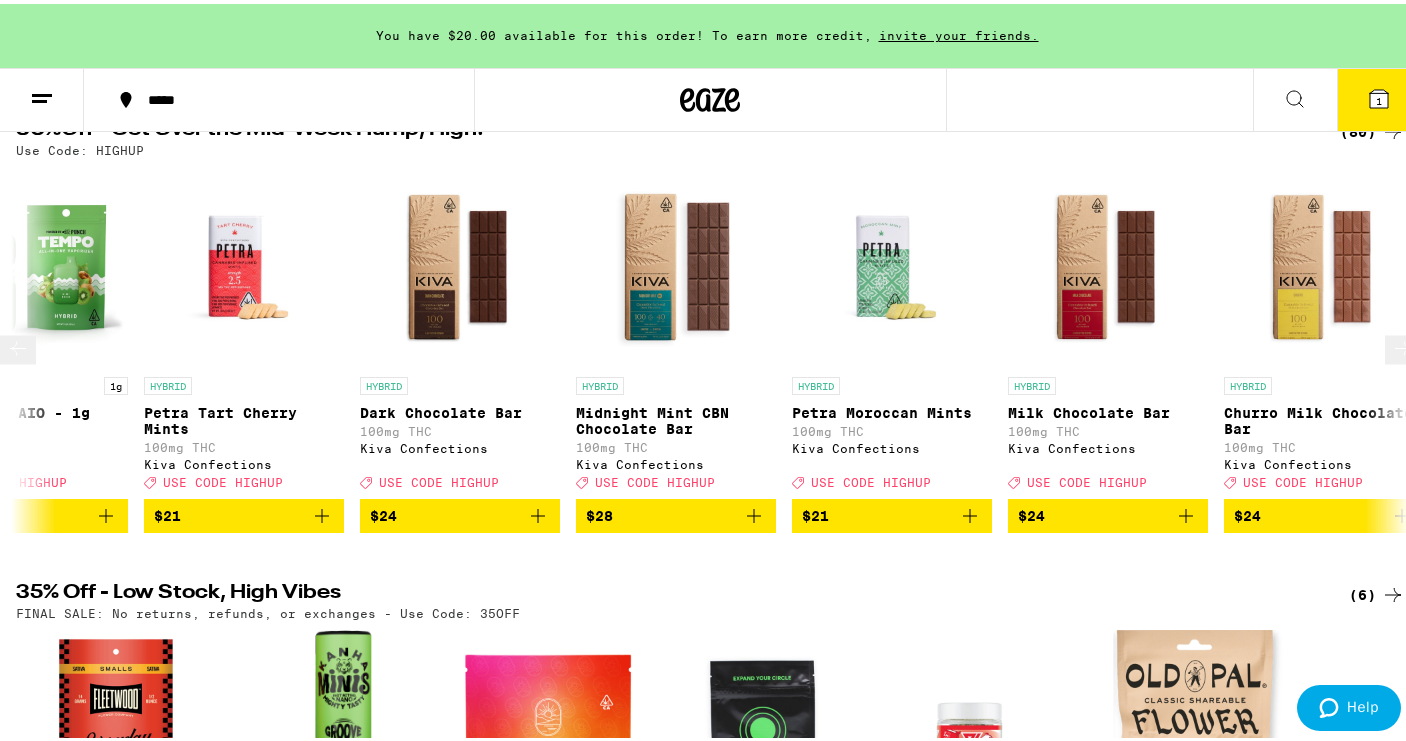 click 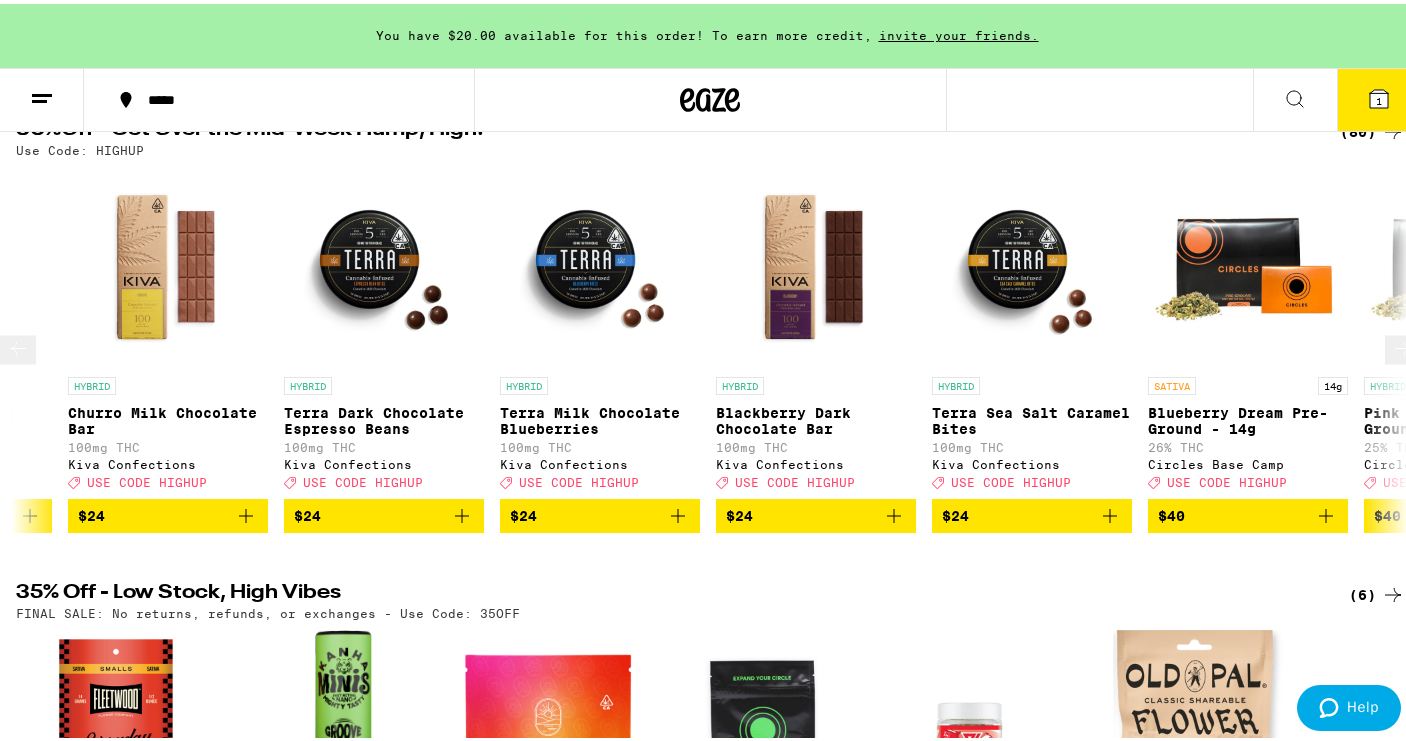 click 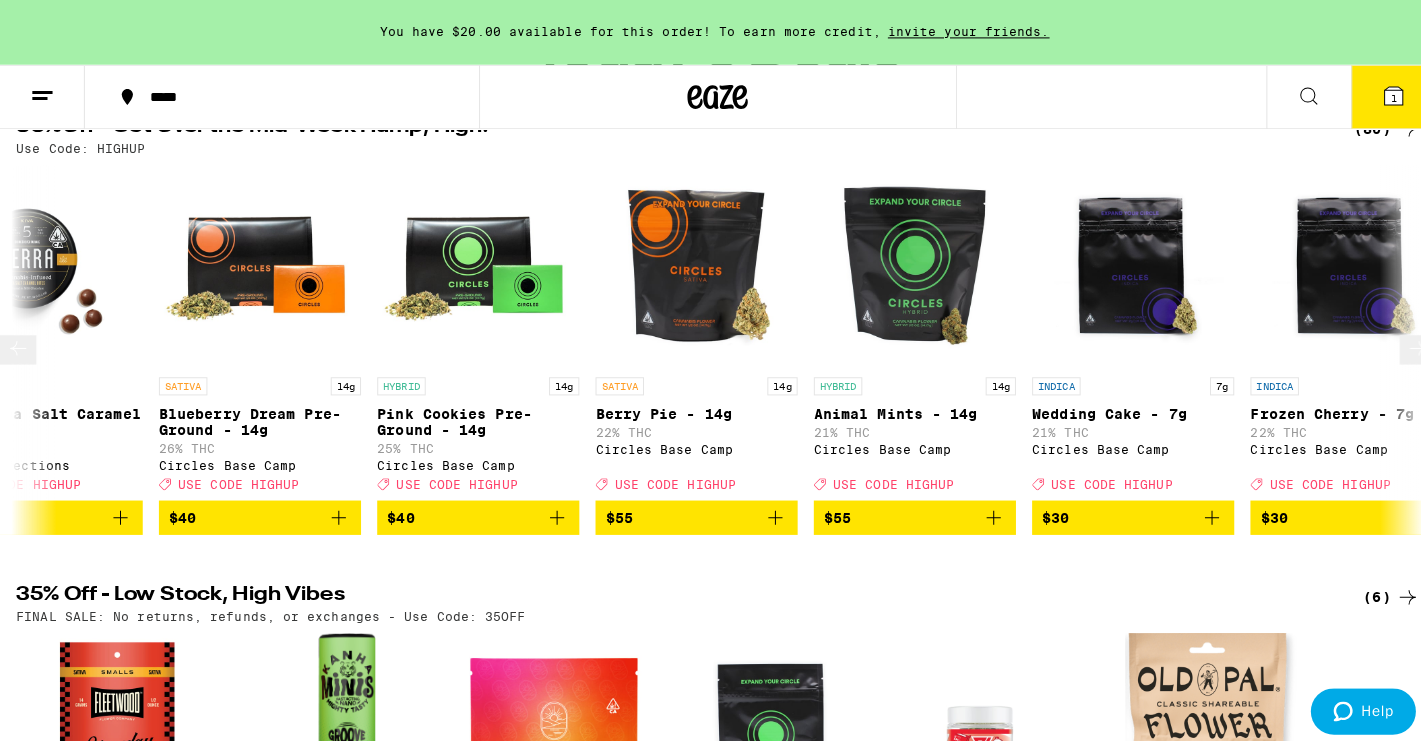 scroll, scrollTop: 0, scrollLeft: 6936, axis: horizontal 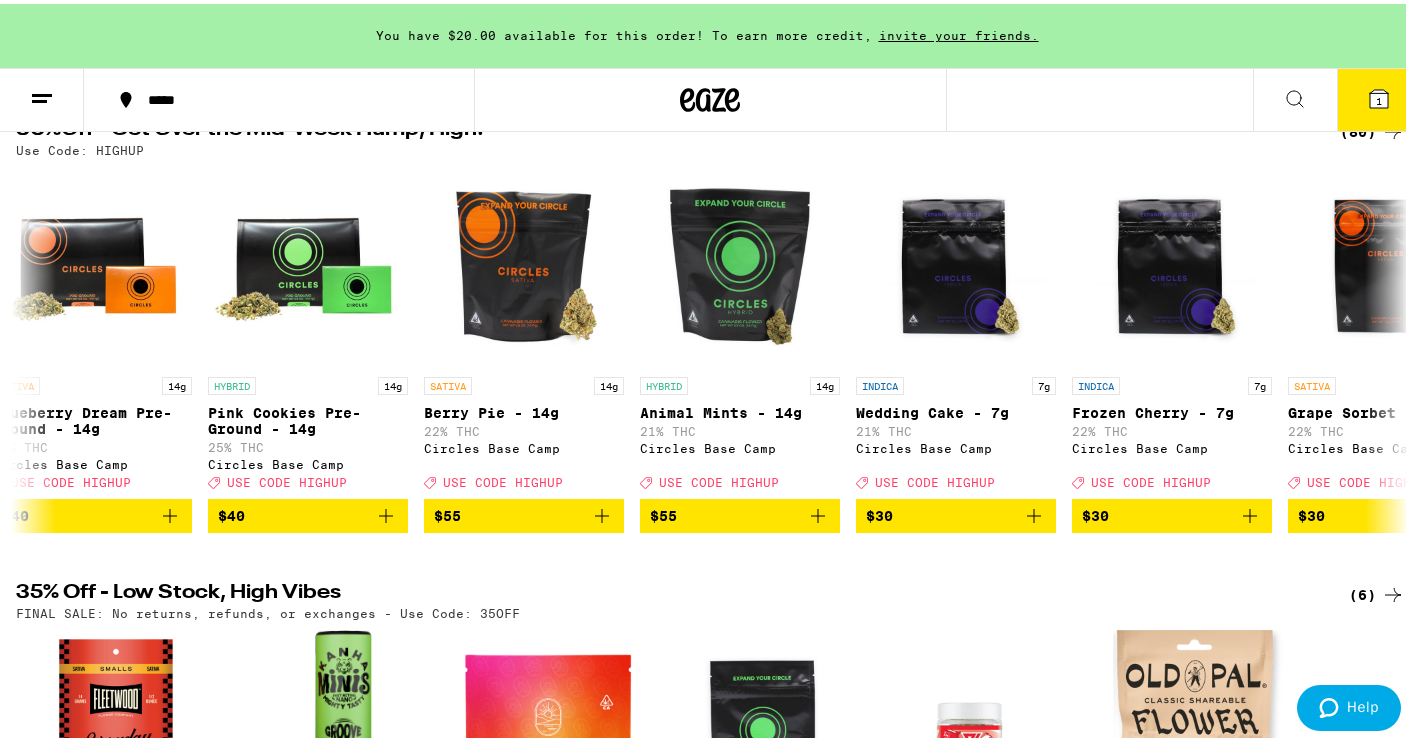 click 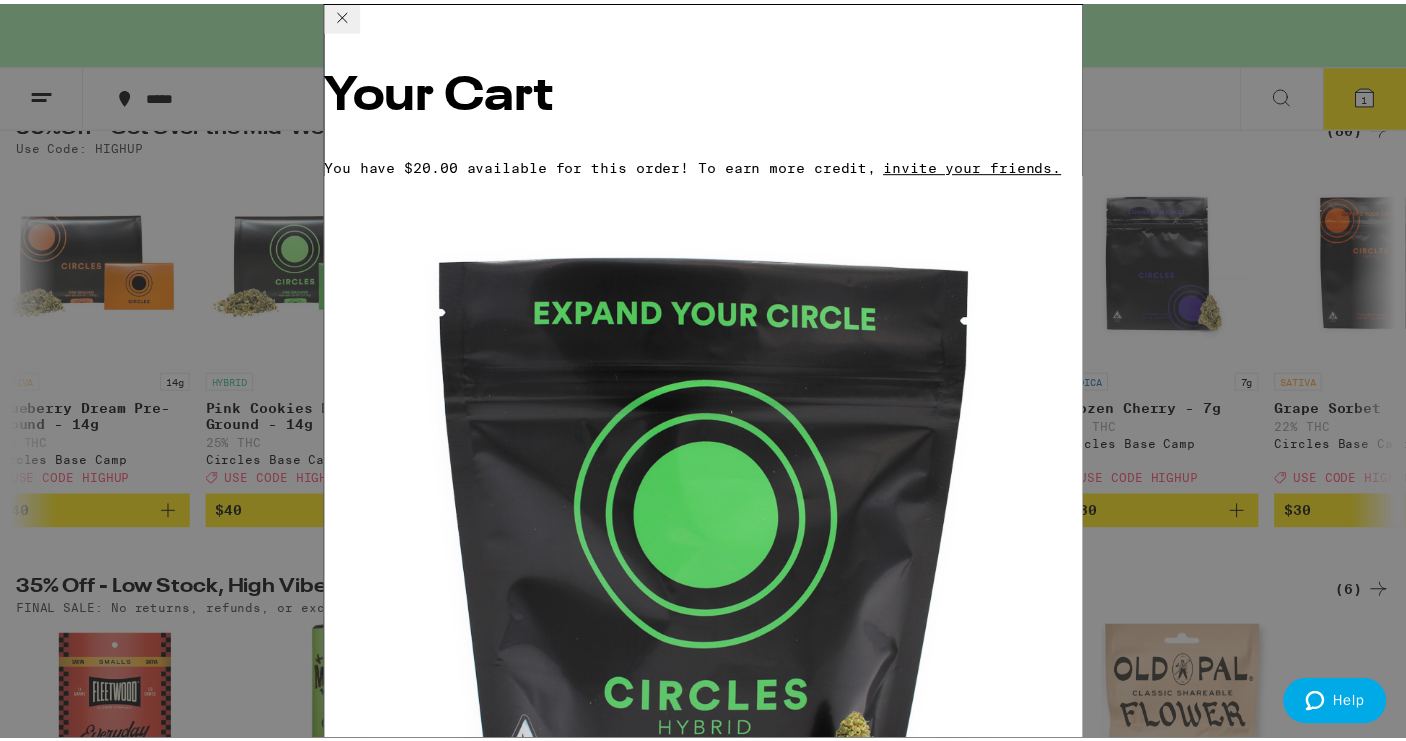 scroll, scrollTop: 209, scrollLeft: 0, axis: vertical 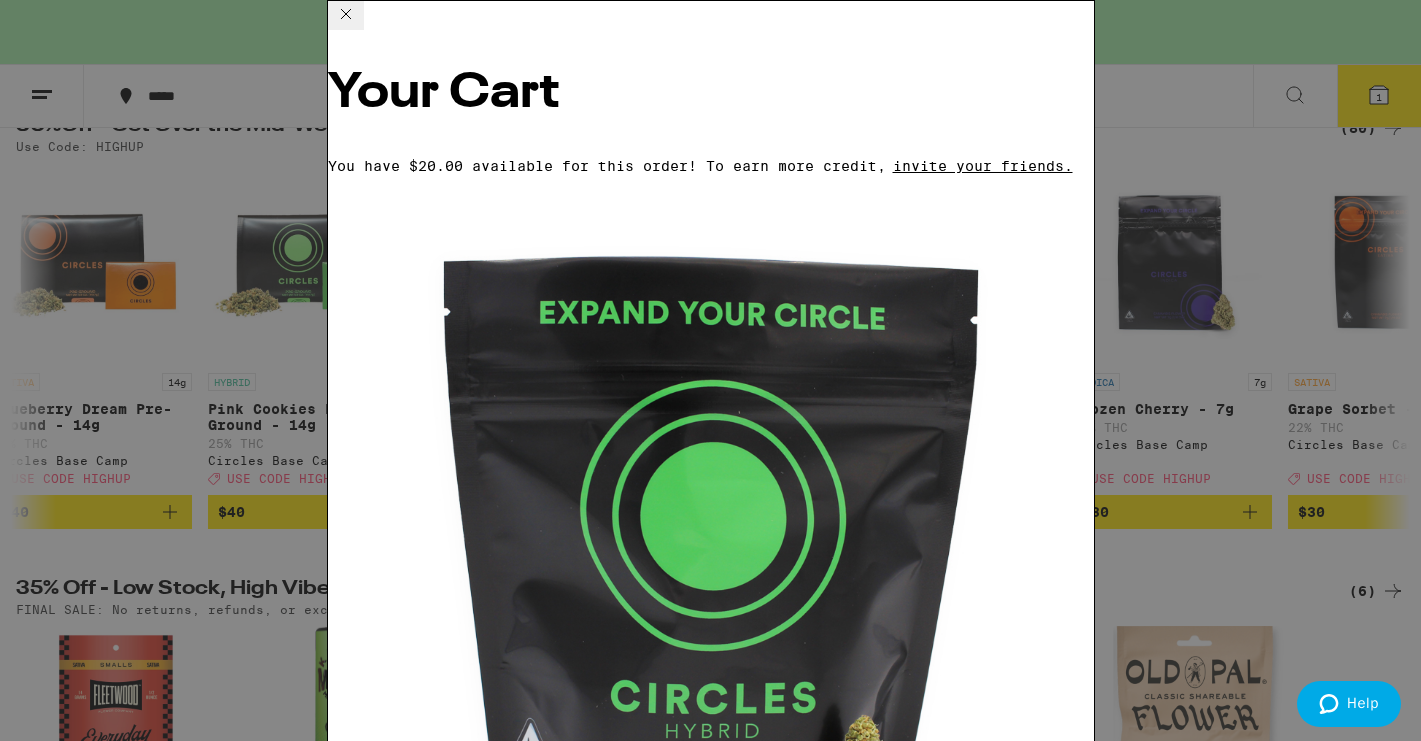 click on "Apply Promo" at bounding box center [383, 1740] 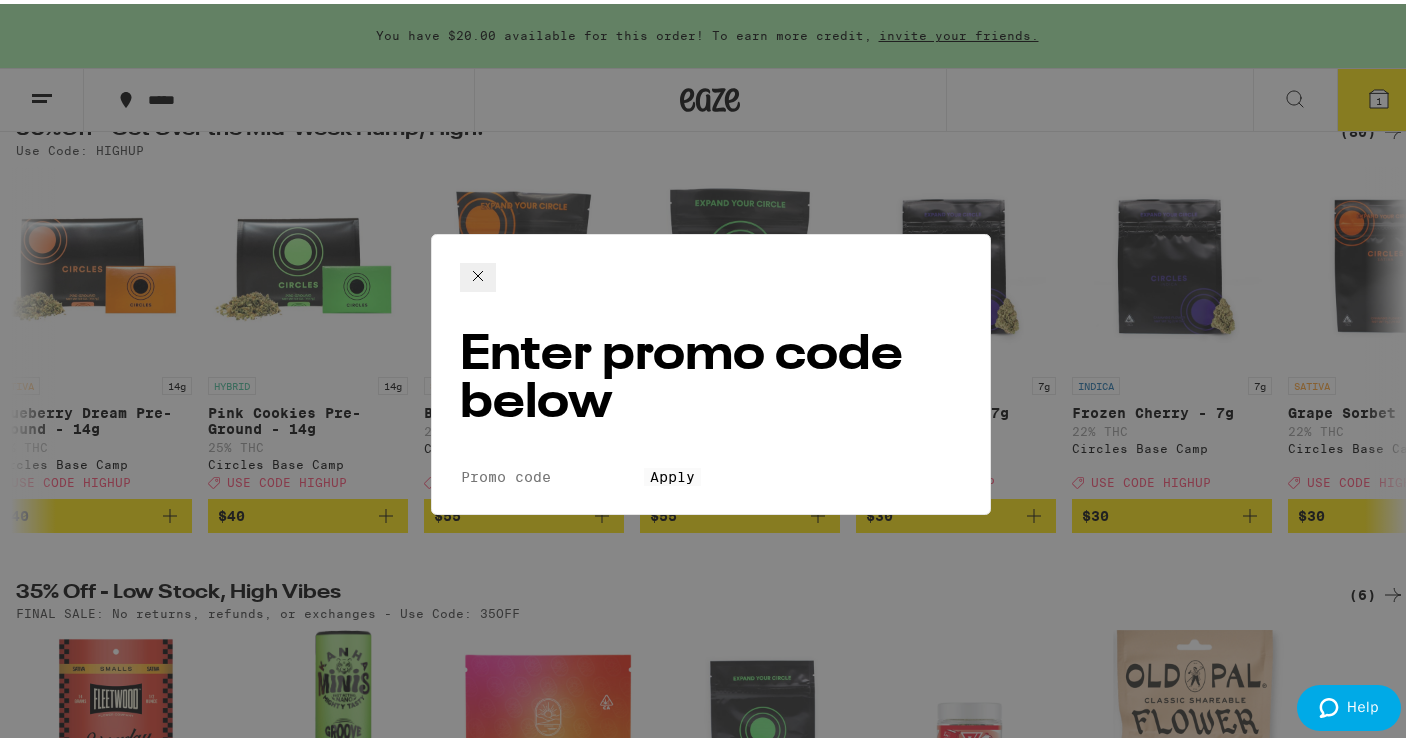 click on "Promo Code" at bounding box center [552, 473] 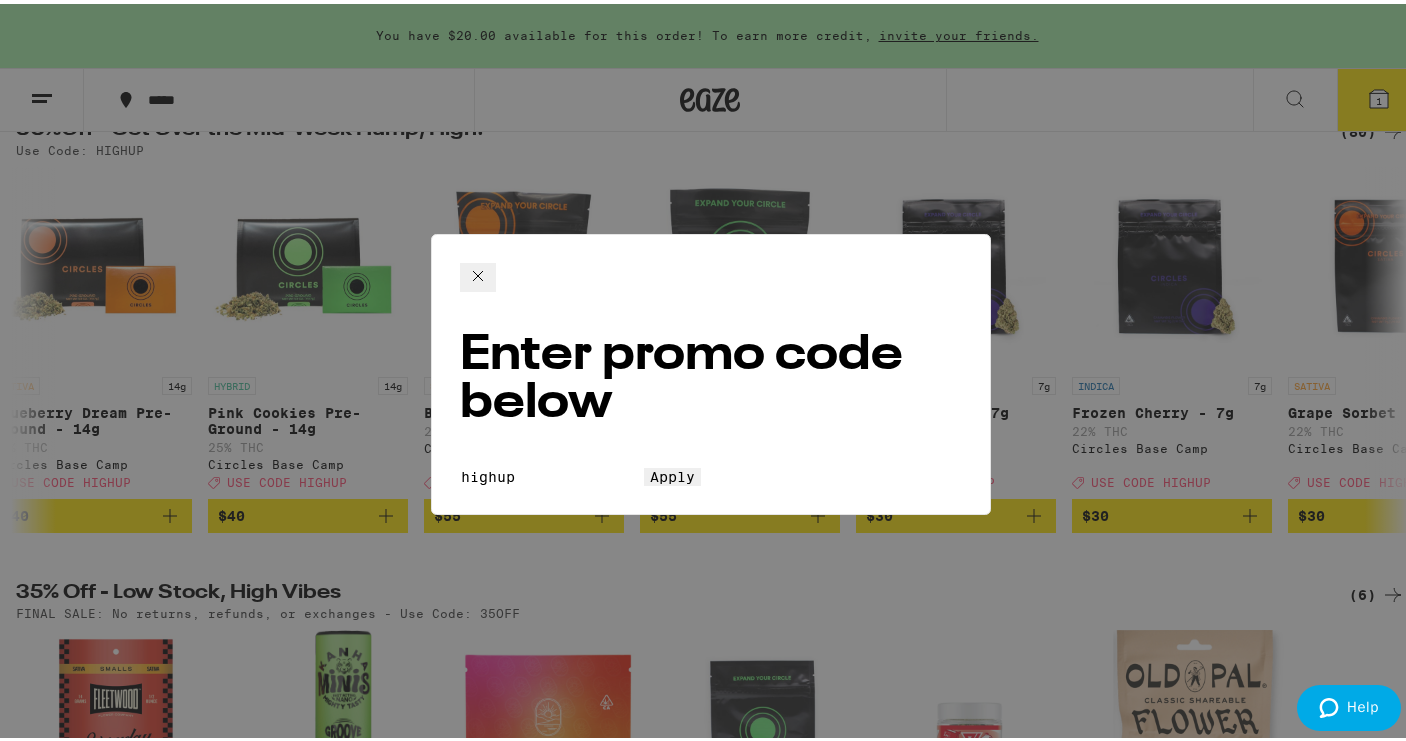 type on "highup" 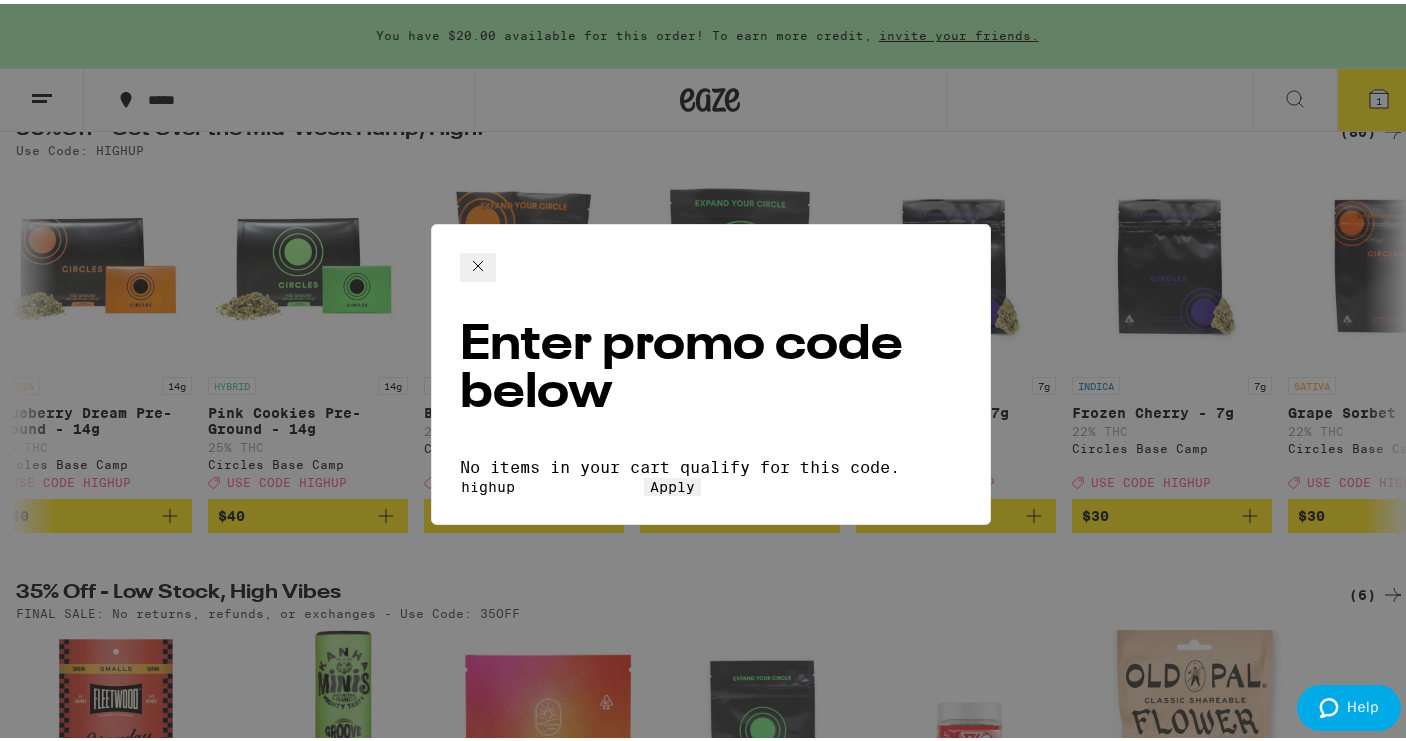 click 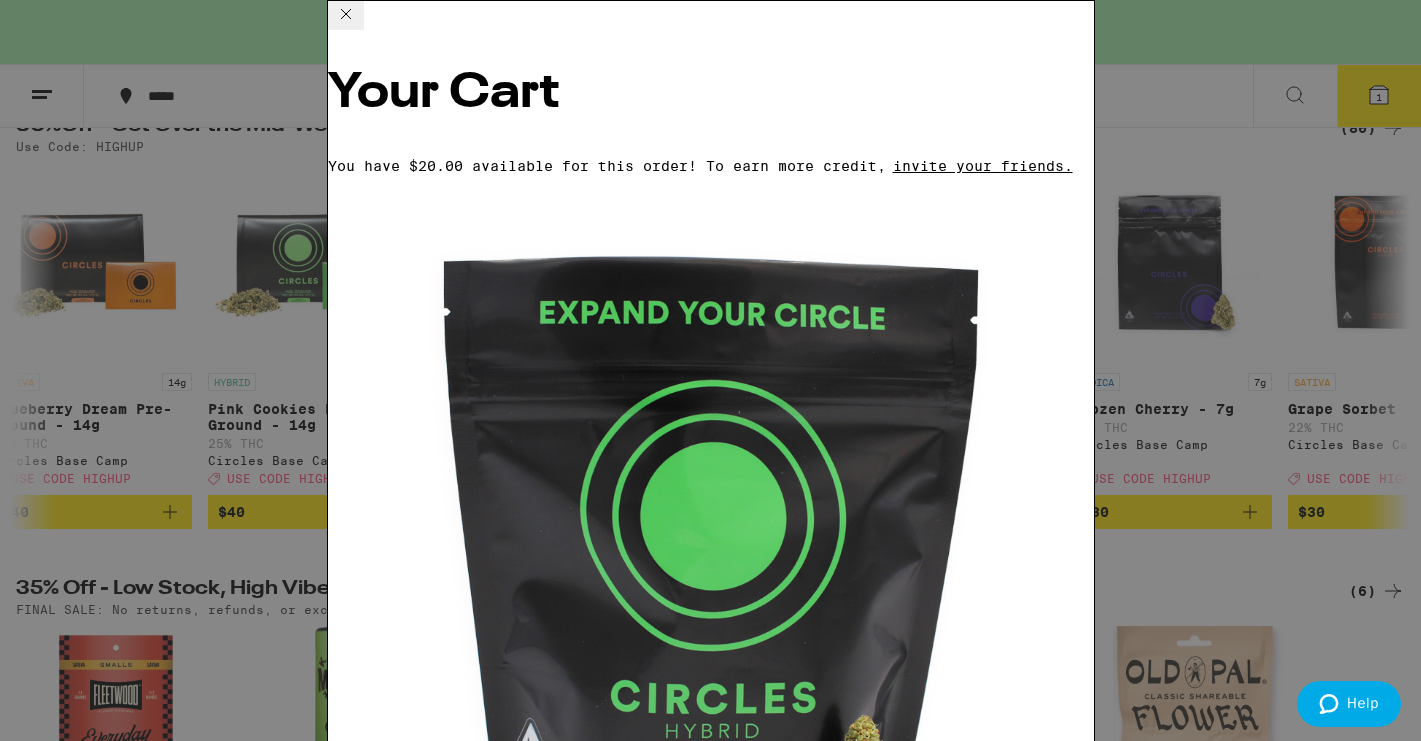 click 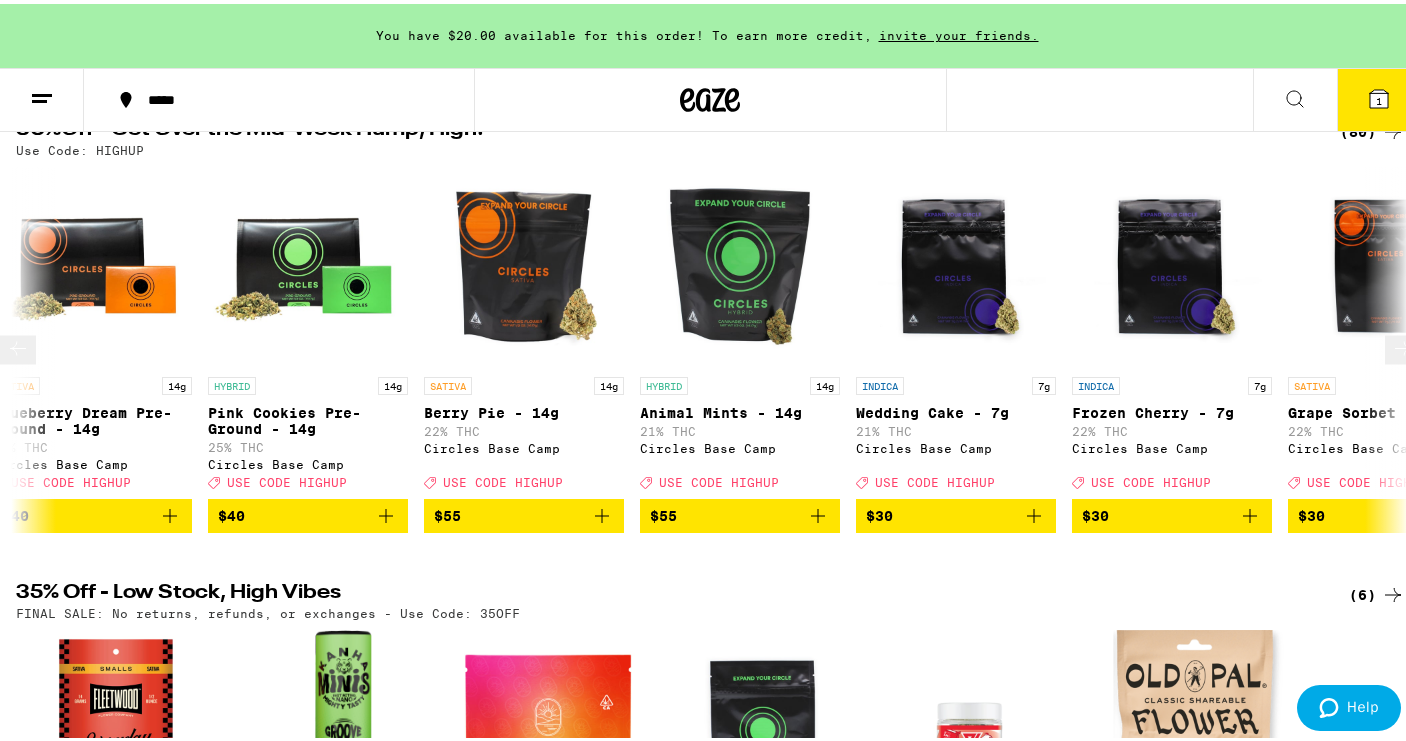 click 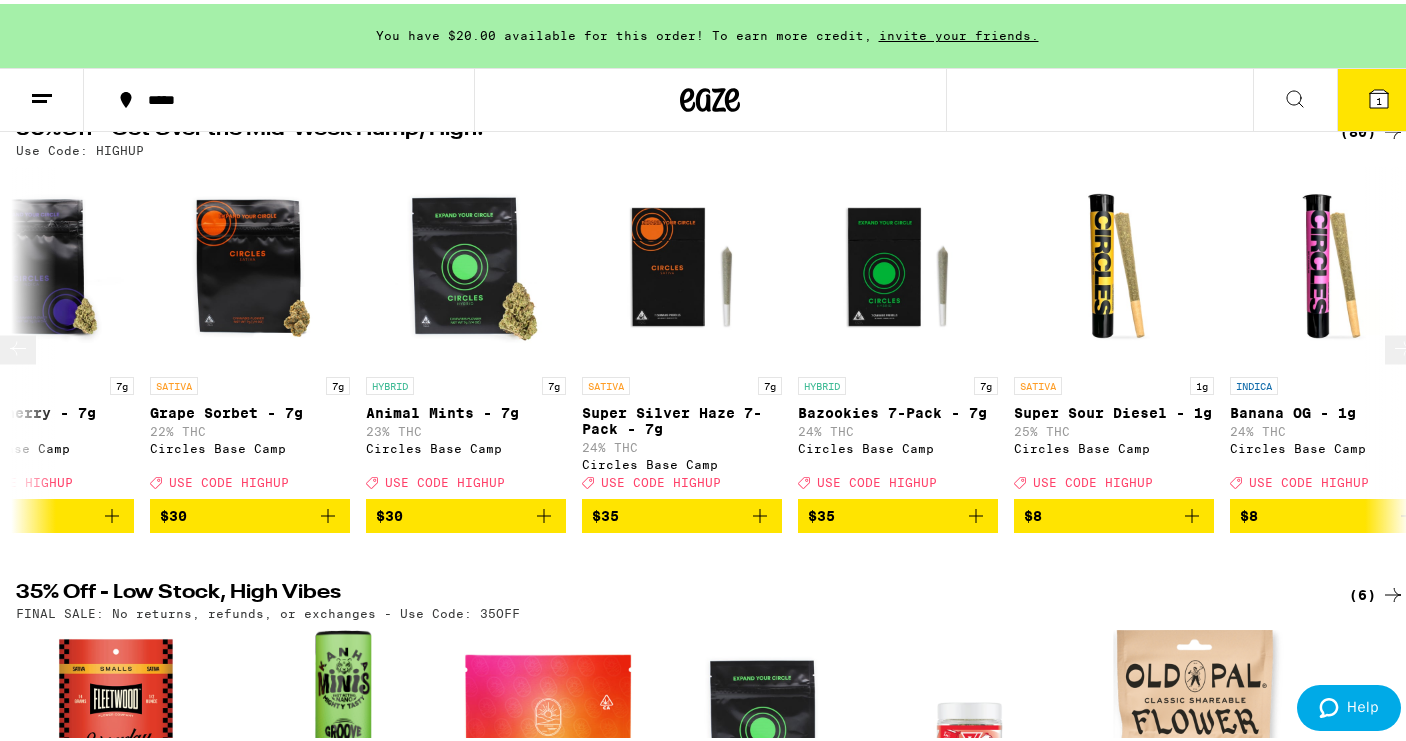 scroll, scrollTop: 0, scrollLeft: 8092, axis: horizontal 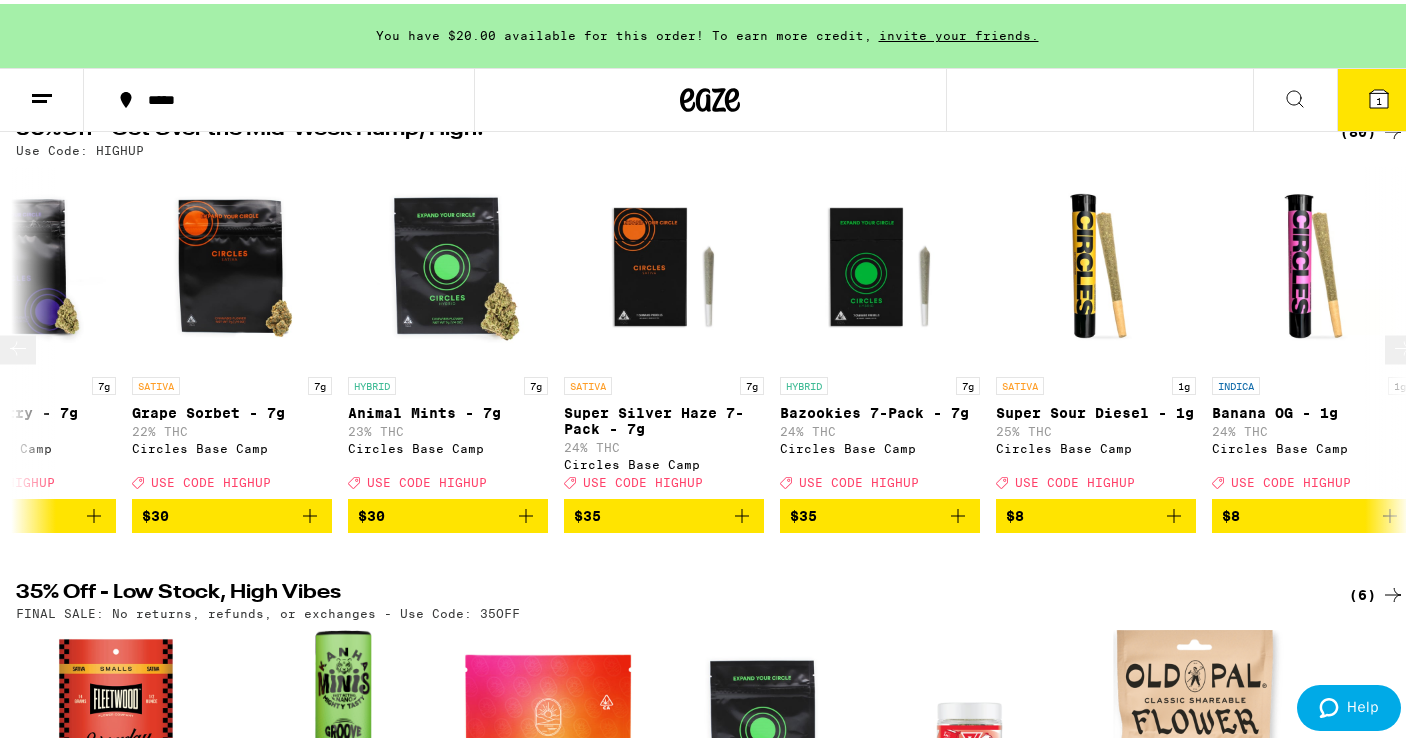 click 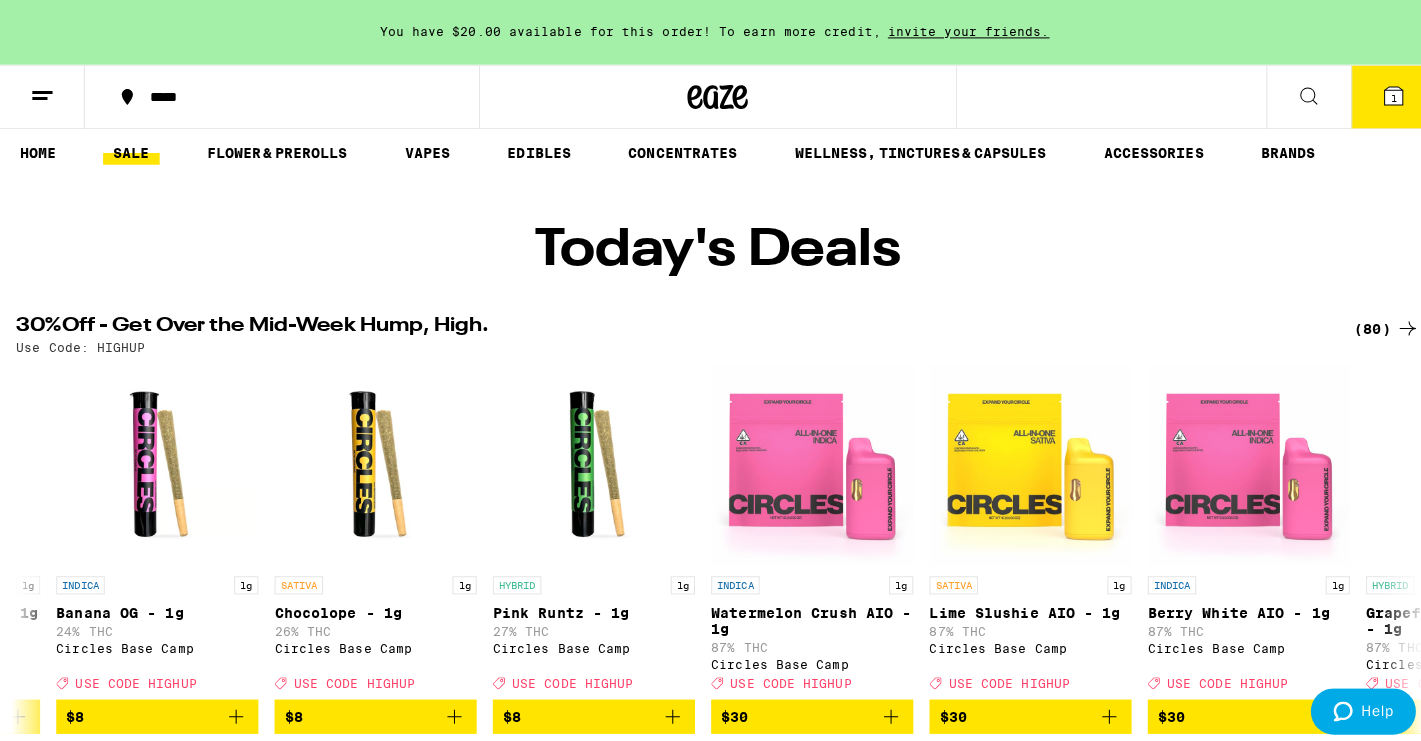 scroll, scrollTop: 0, scrollLeft: 0, axis: both 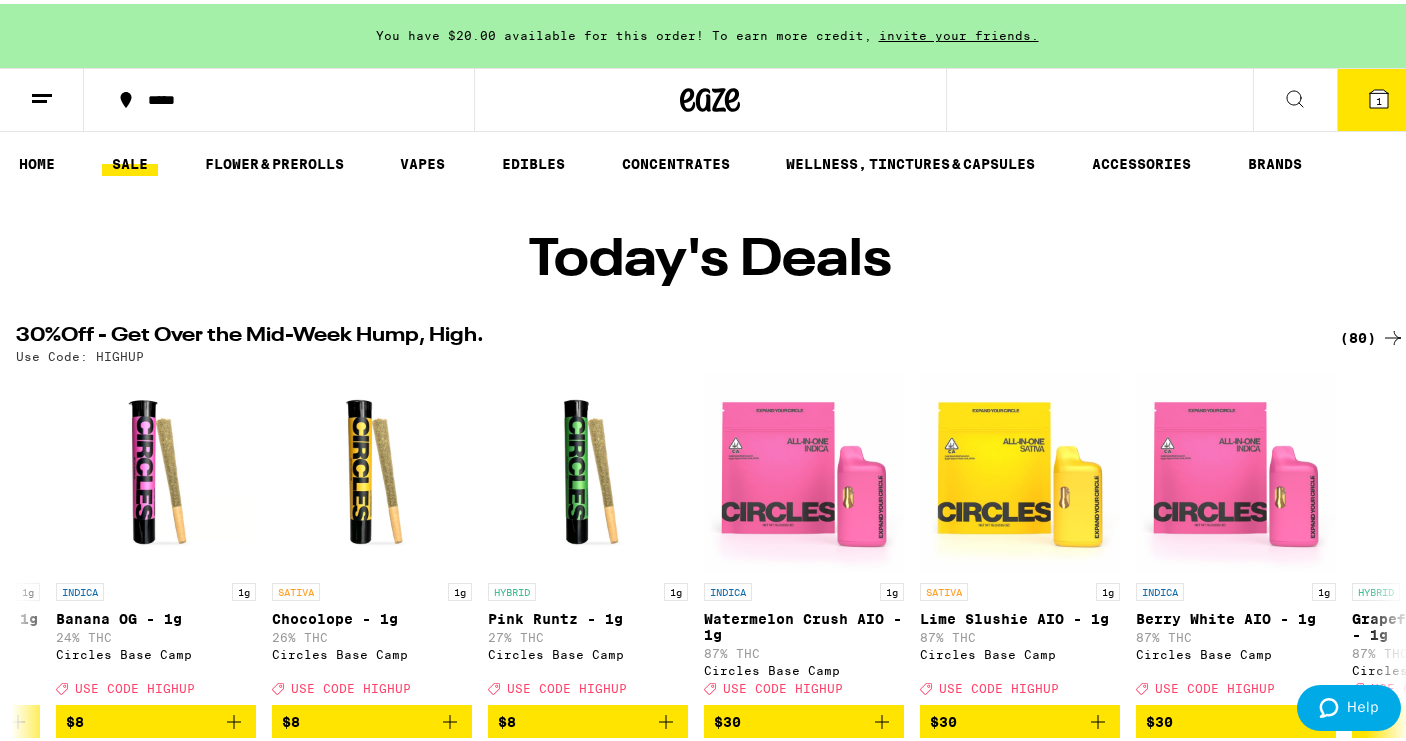 click on "1" at bounding box center (1379, 96) 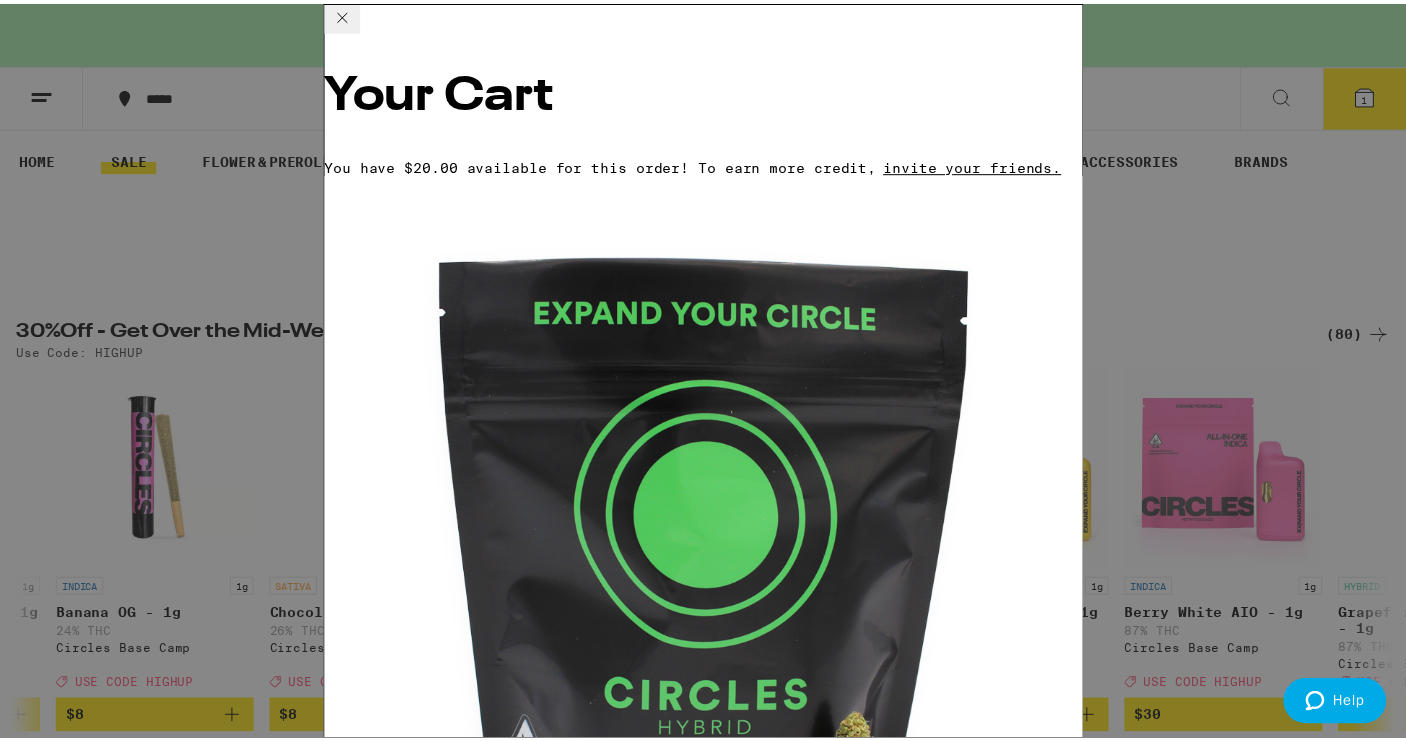 scroll, scrollTop: 185, scrollLeft: 0, axis: vertical 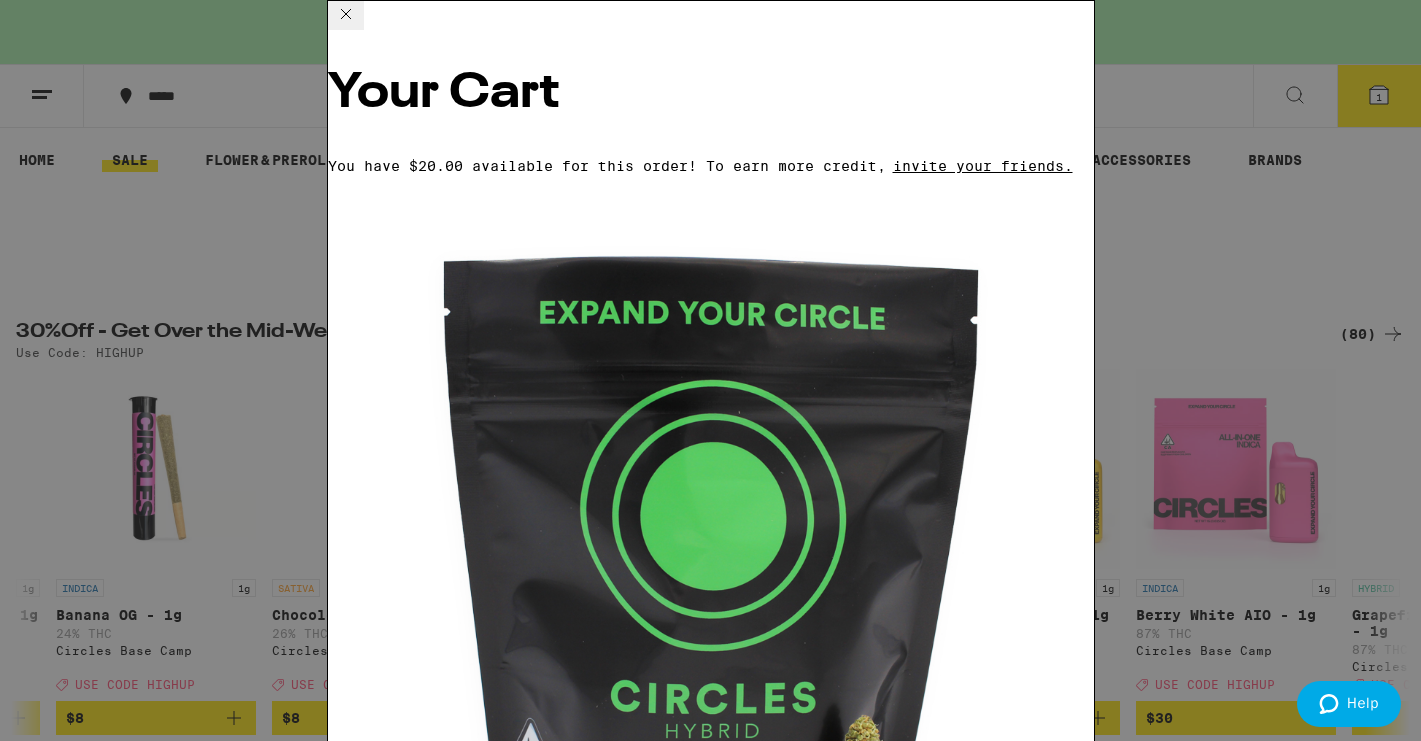 click 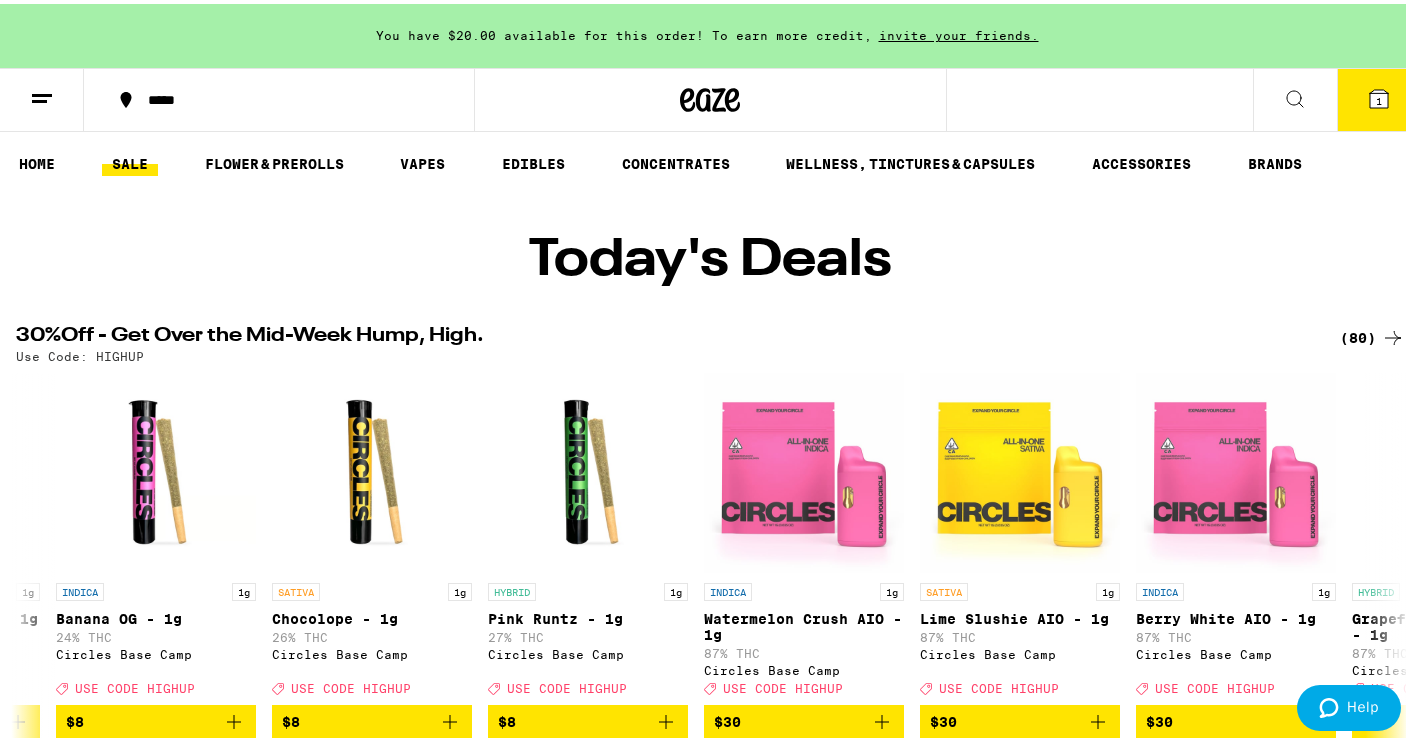 click at bounding box center (42, 96) 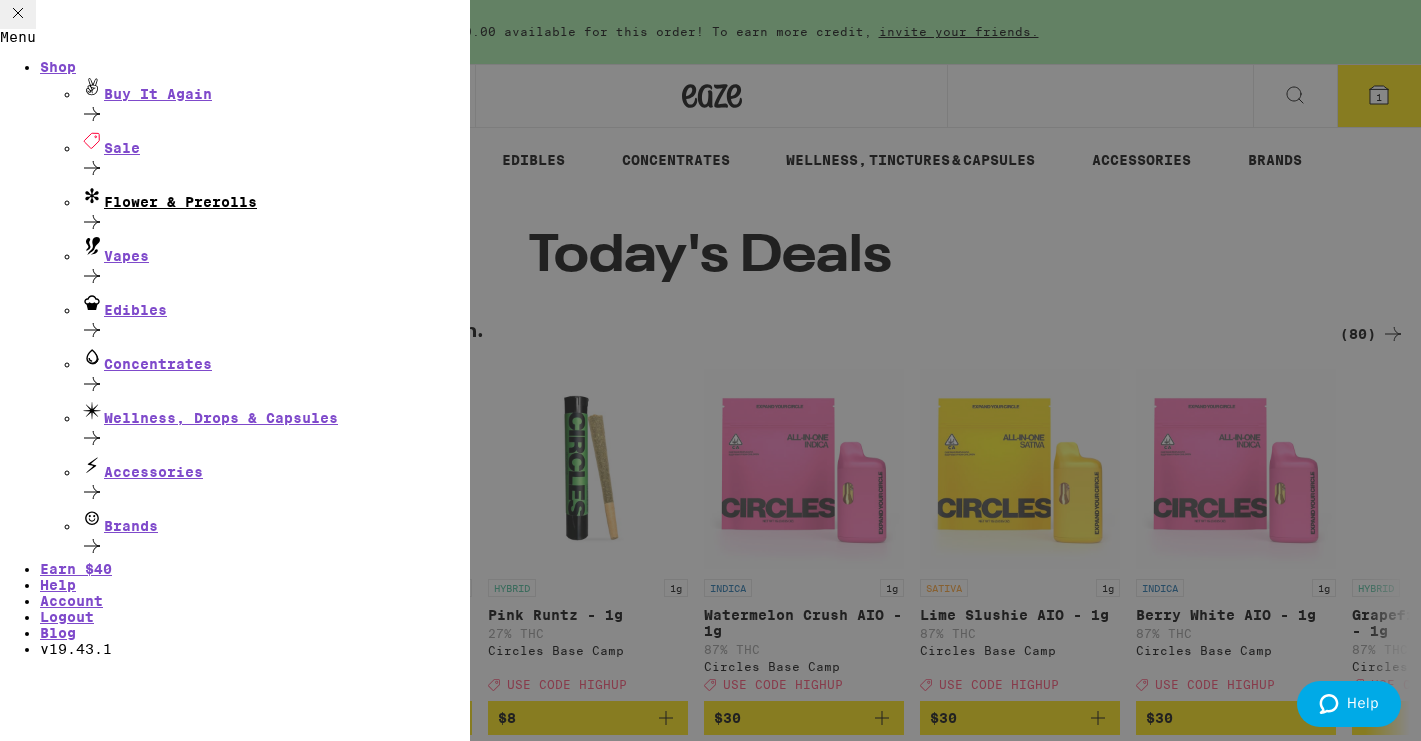 click on "Flower & Prerolls" at bounding box center (275, 196) 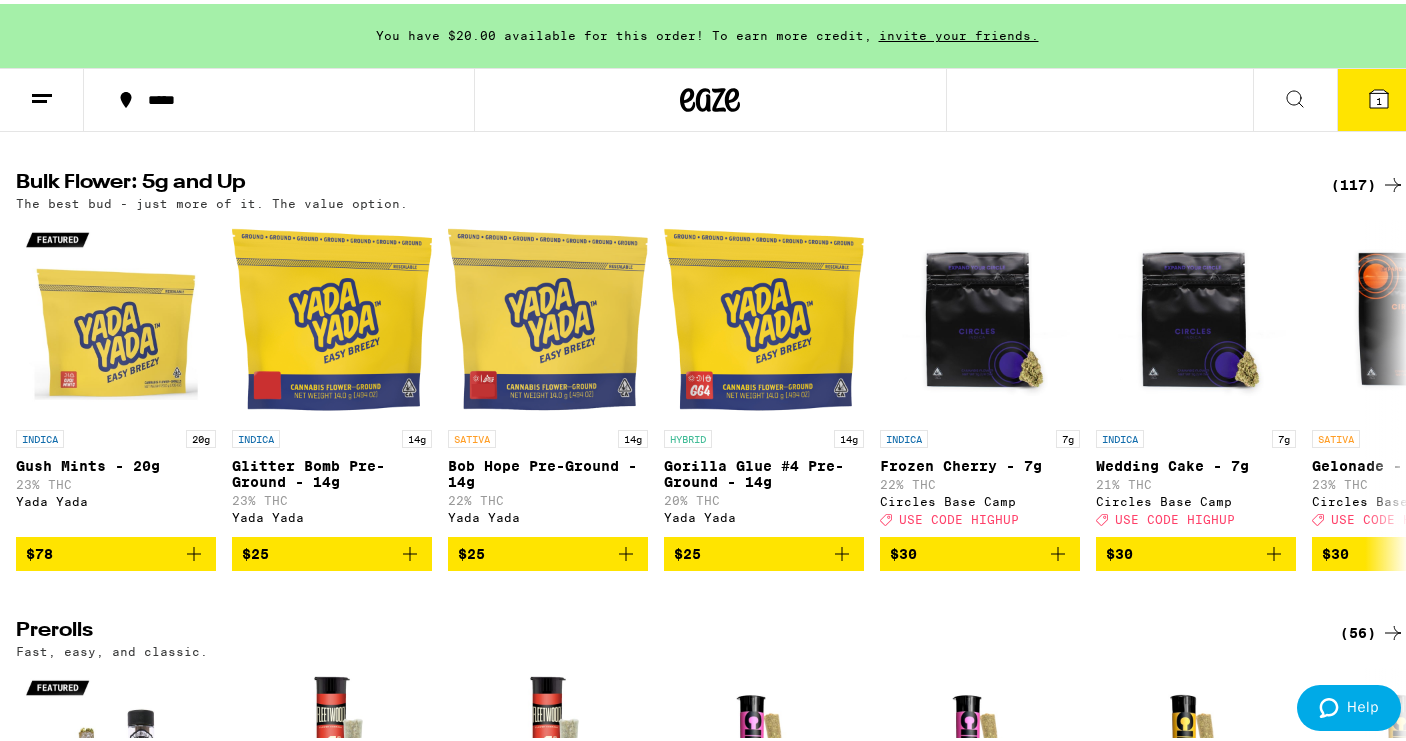 scroll, scrollTop: 586, scrollLeft: 0, axis: vertical 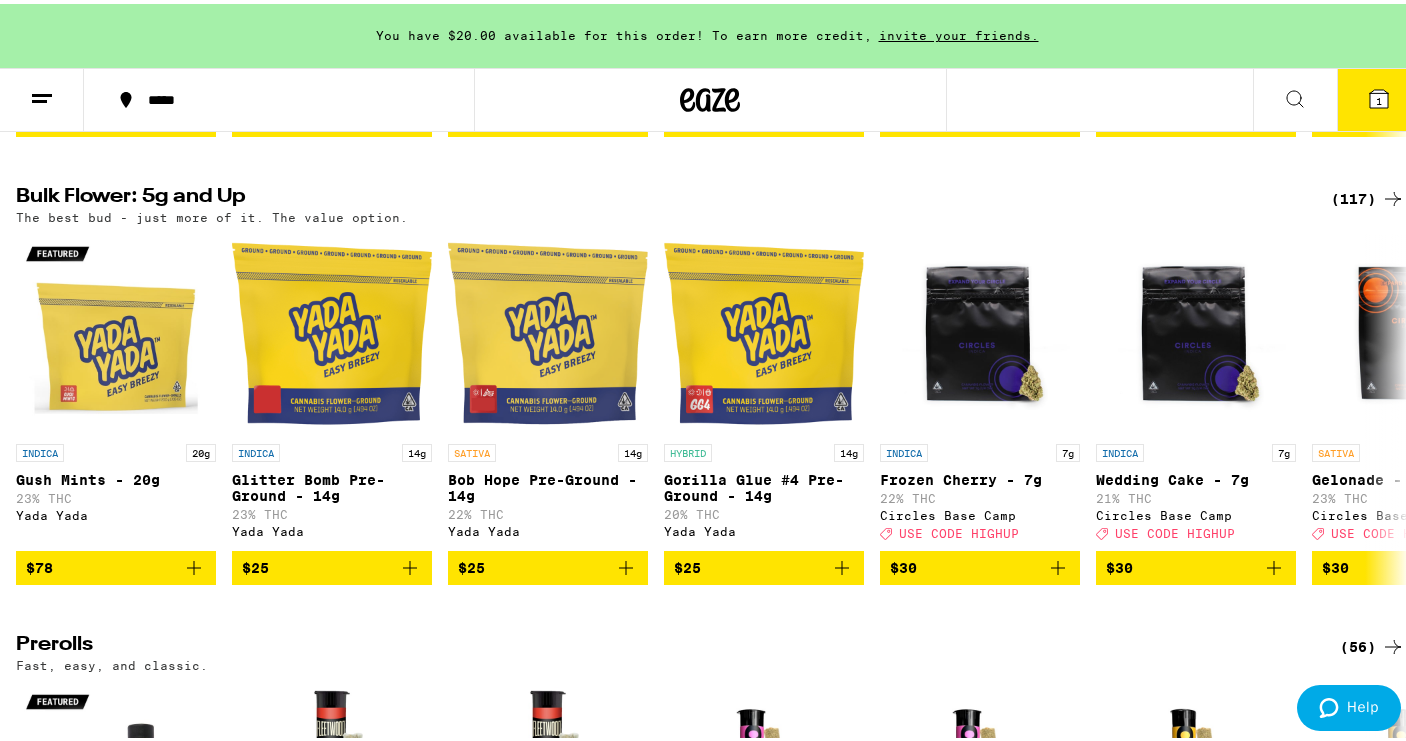 click on "(117)" at bounding box center [1368, 195] 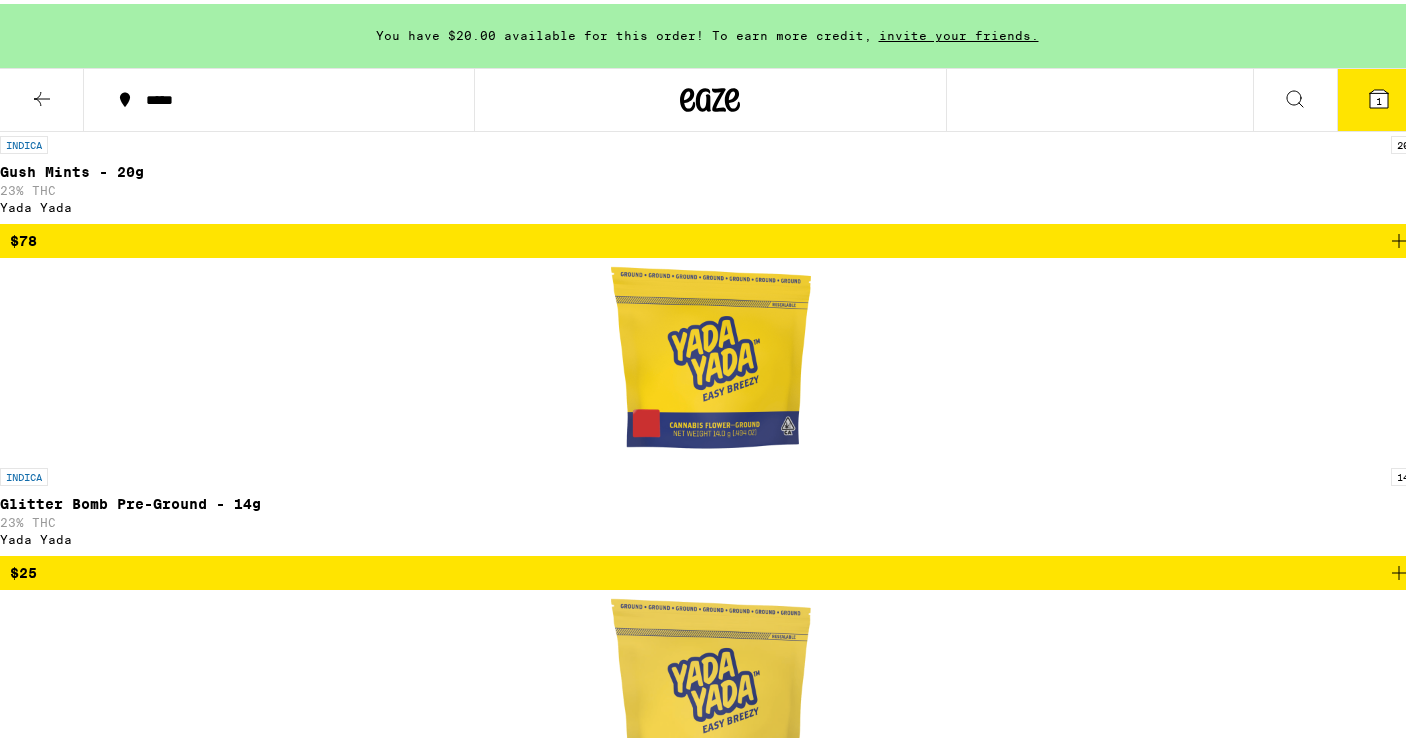 scroll, scrollTop: 0, scrollLeft: 0, axis: both 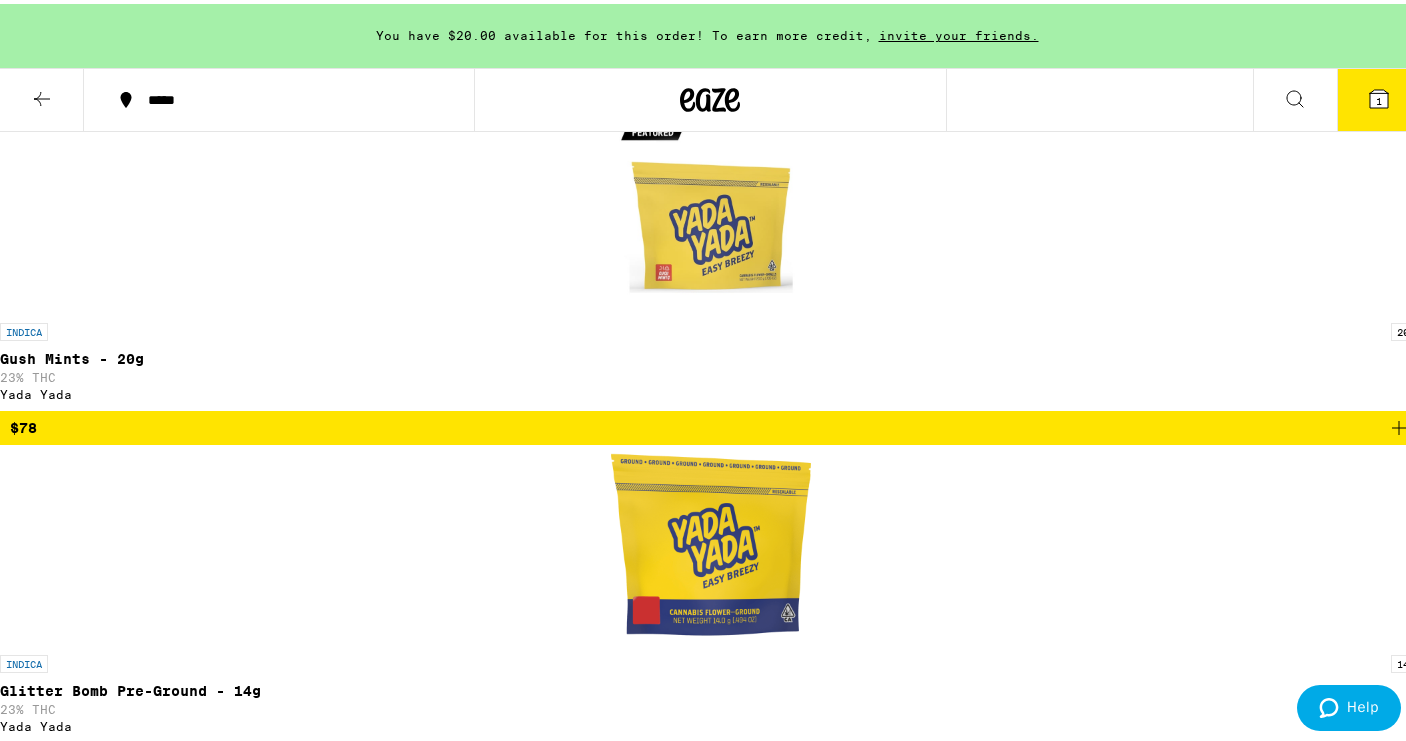 click on "Whole Flower - 20g" at bounding box center (1040, -17) 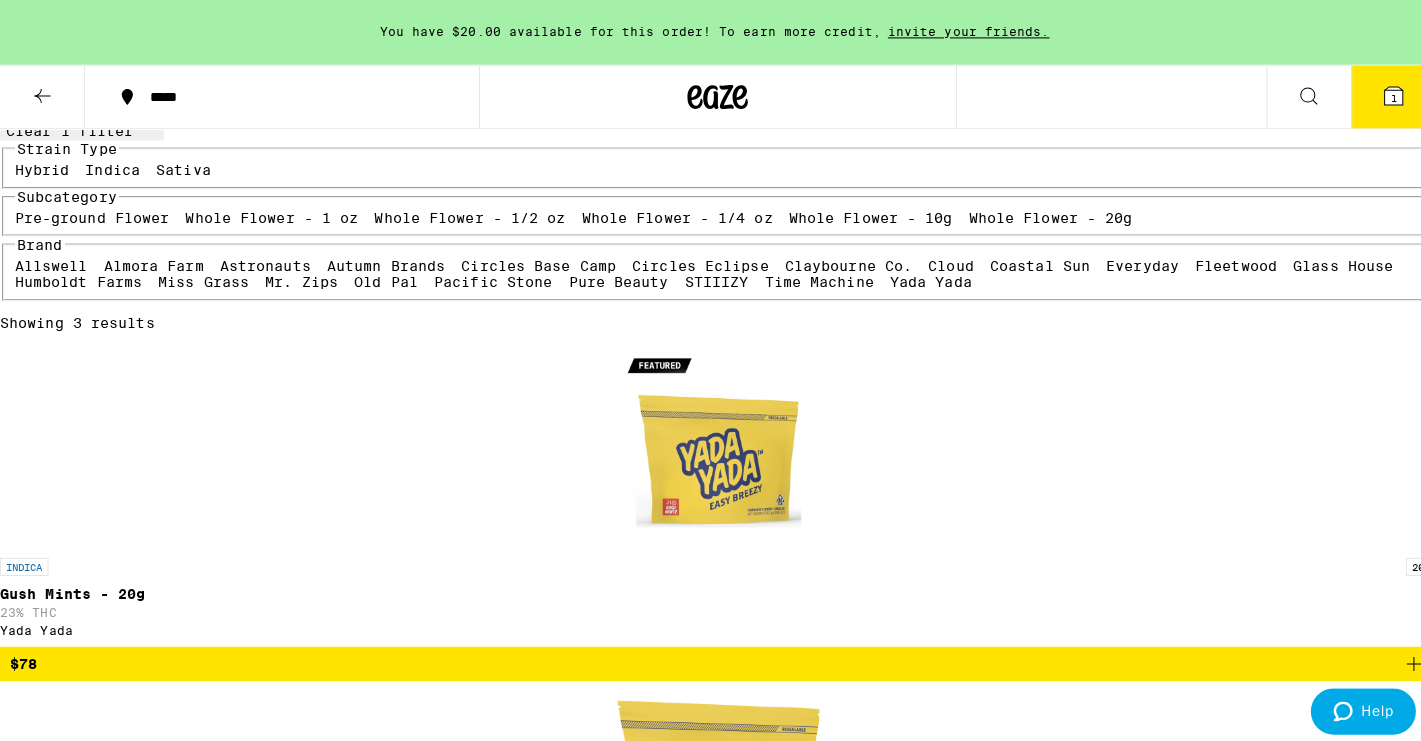 scroll, scrollTop: 165, scrollLeft: 0, axis: vertical 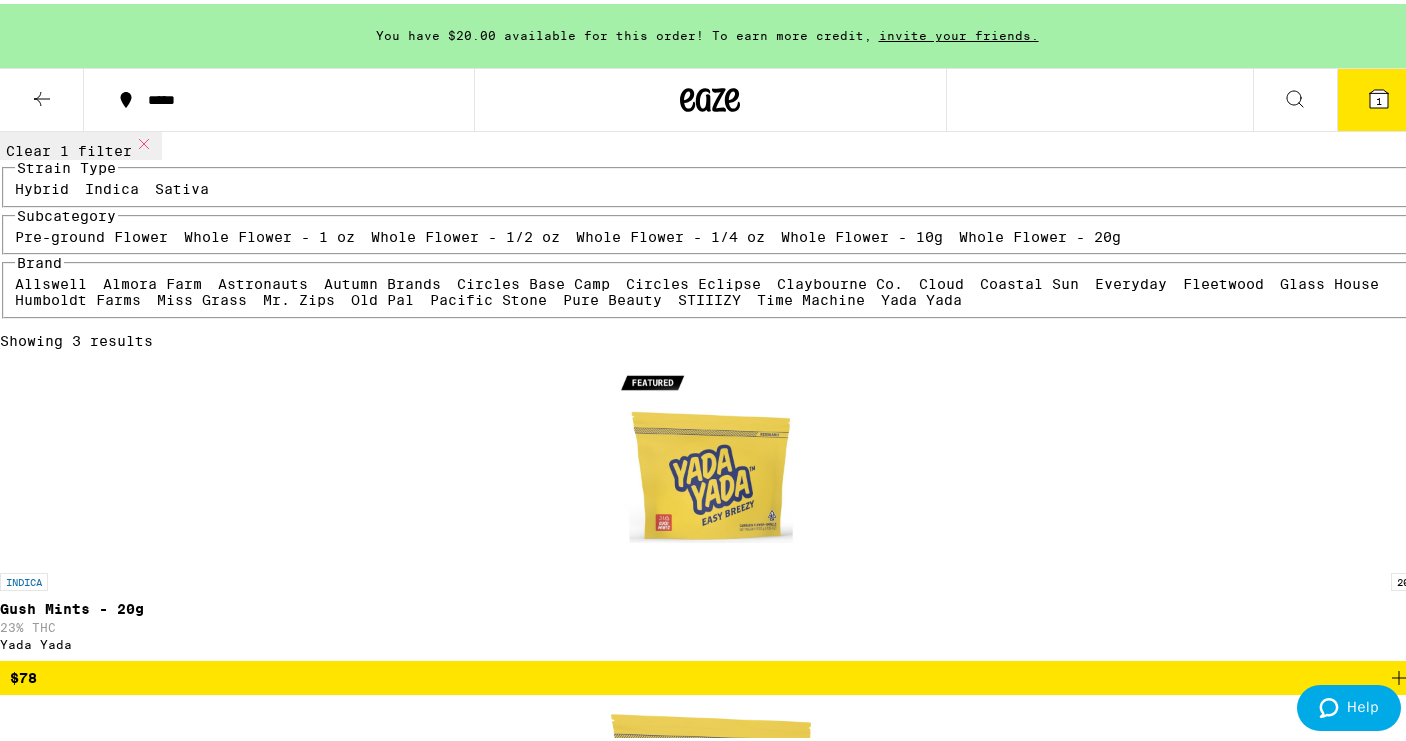 click on "Hybrid" at bounding box center [42, 185] 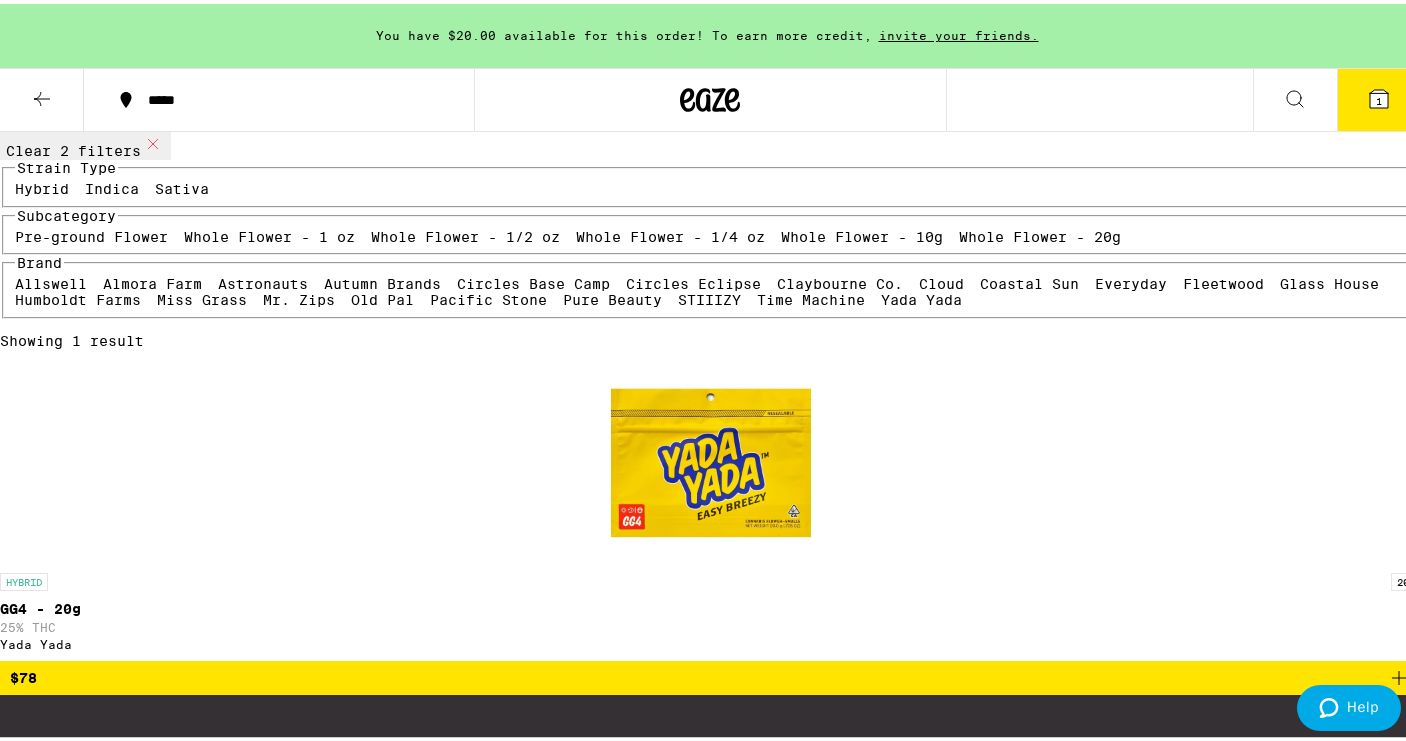 click at bounding box center [711, 459] 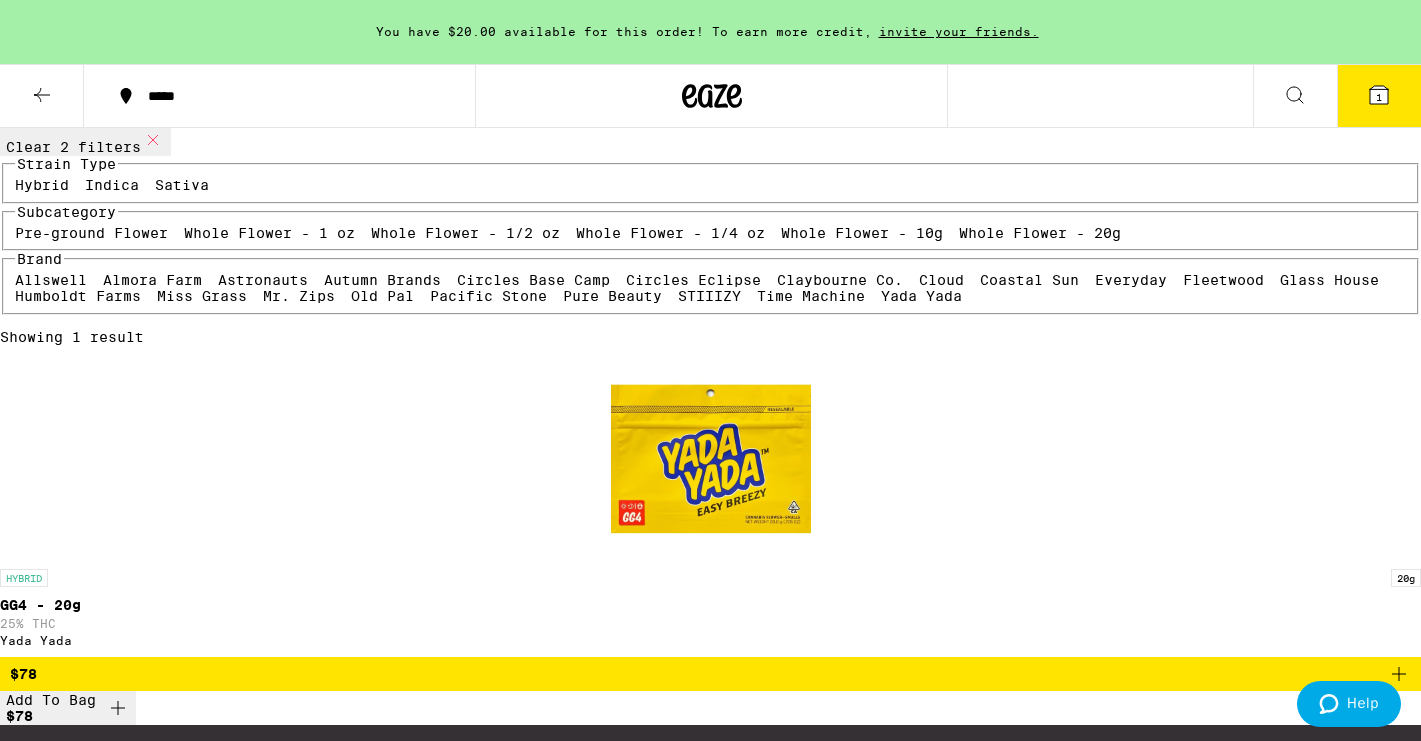 click 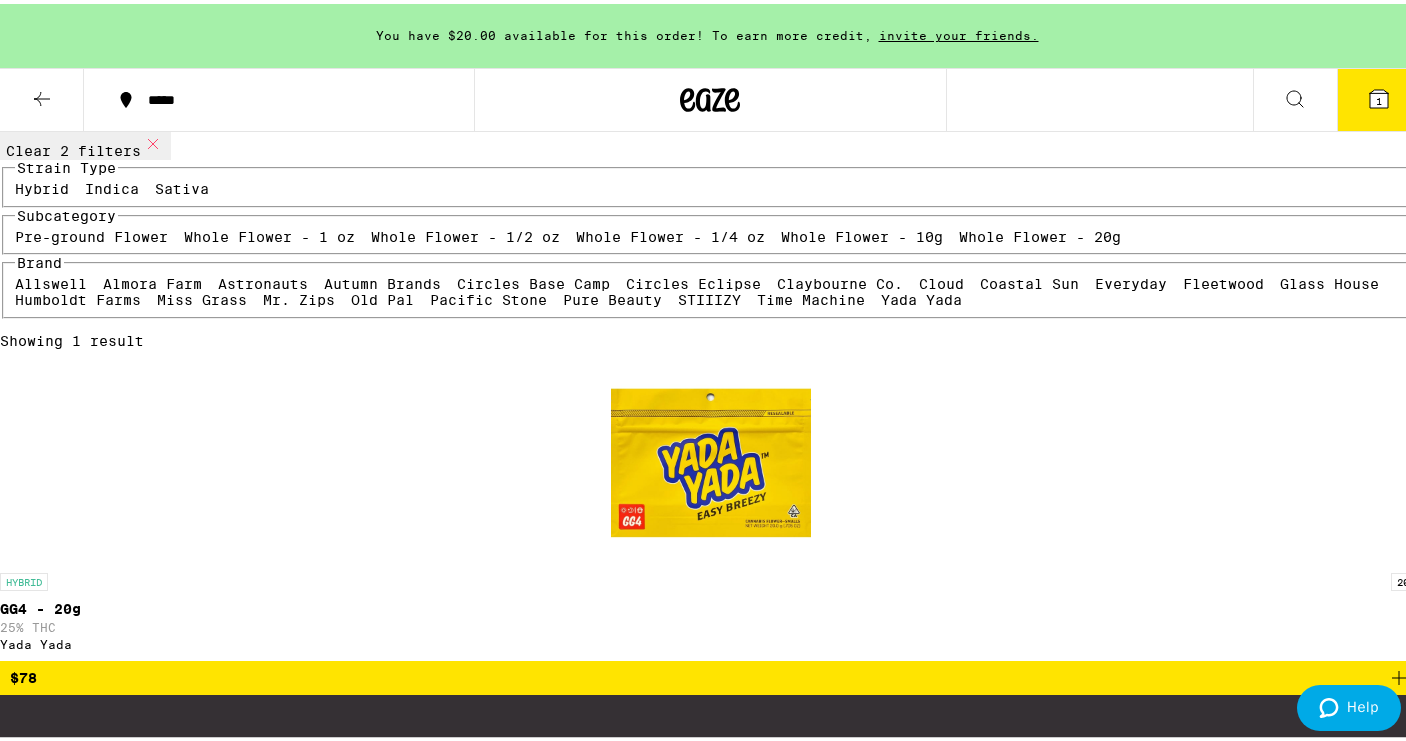 click 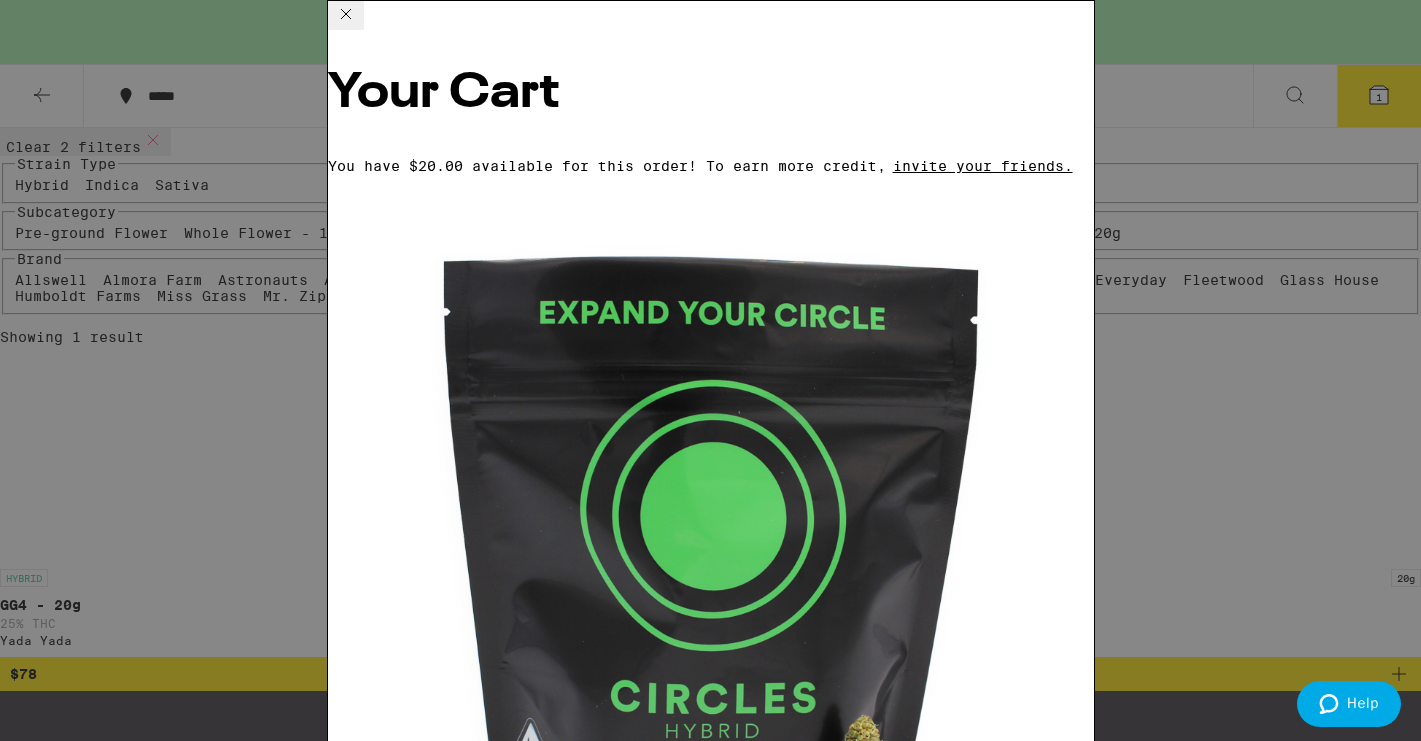 scroll, scrollTop: 98, scrollLeft: 0, axis: vertical 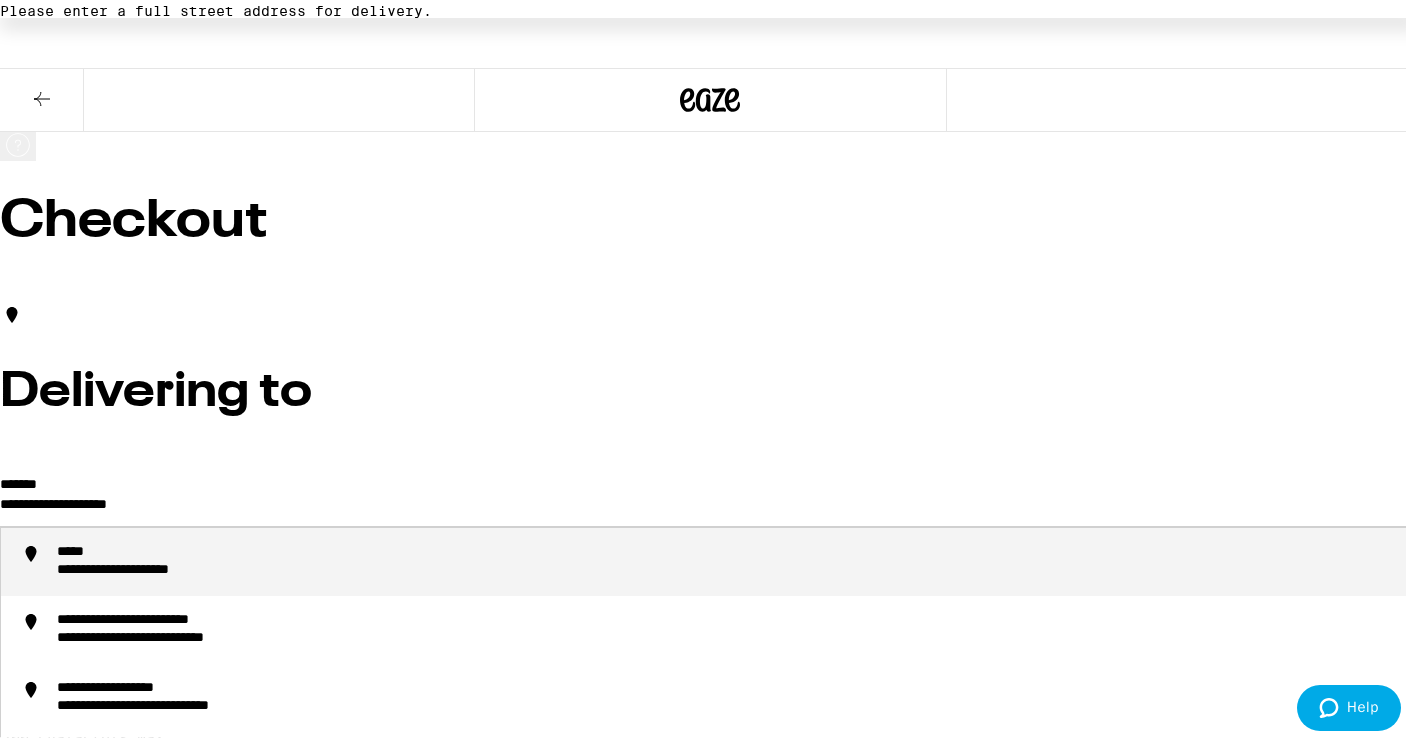 drag, startPoint x: 377, startPoint y: 465, endPoint x: 139, endPoint y: 458, distance: 238.10292 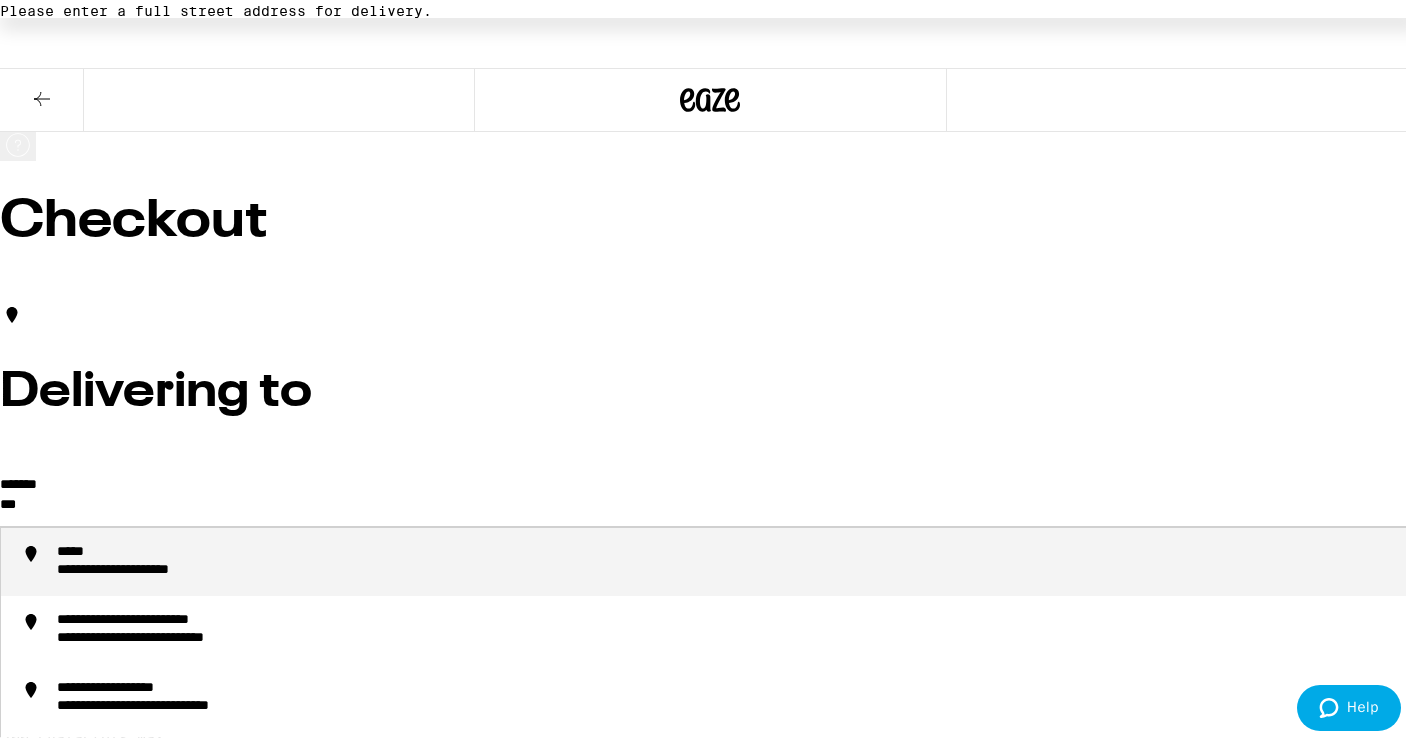 type on "****" 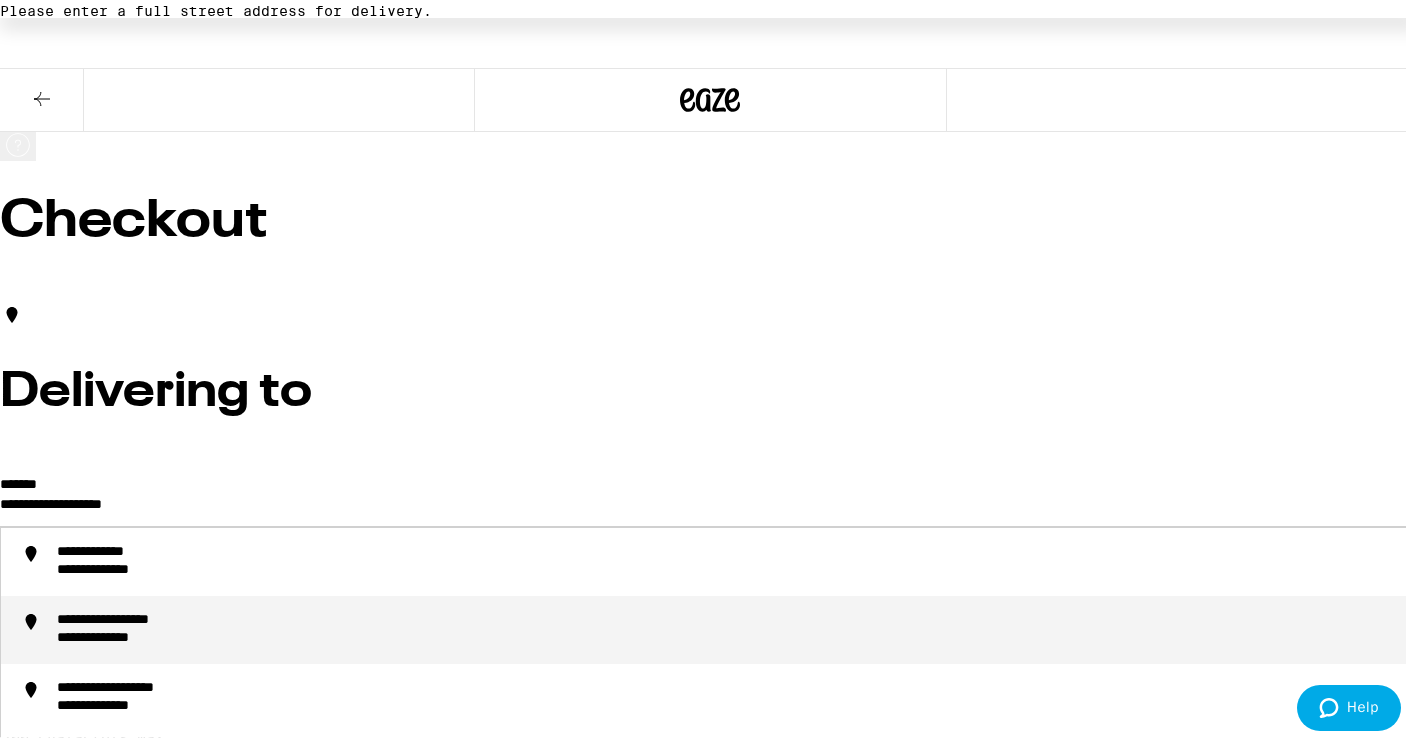 click on "**********" at bounding box center [730, 626] 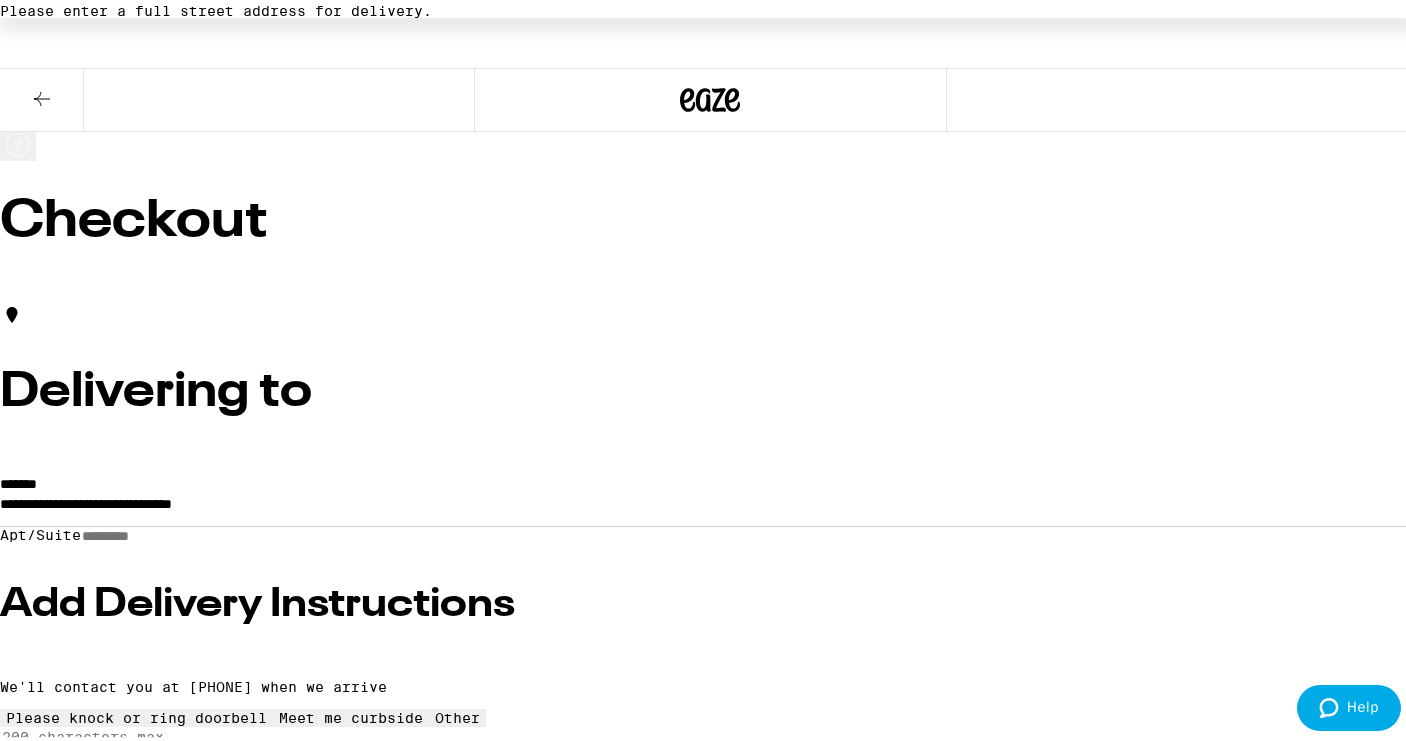 click on "Apt/Suite" at bounding box center (152, 532) 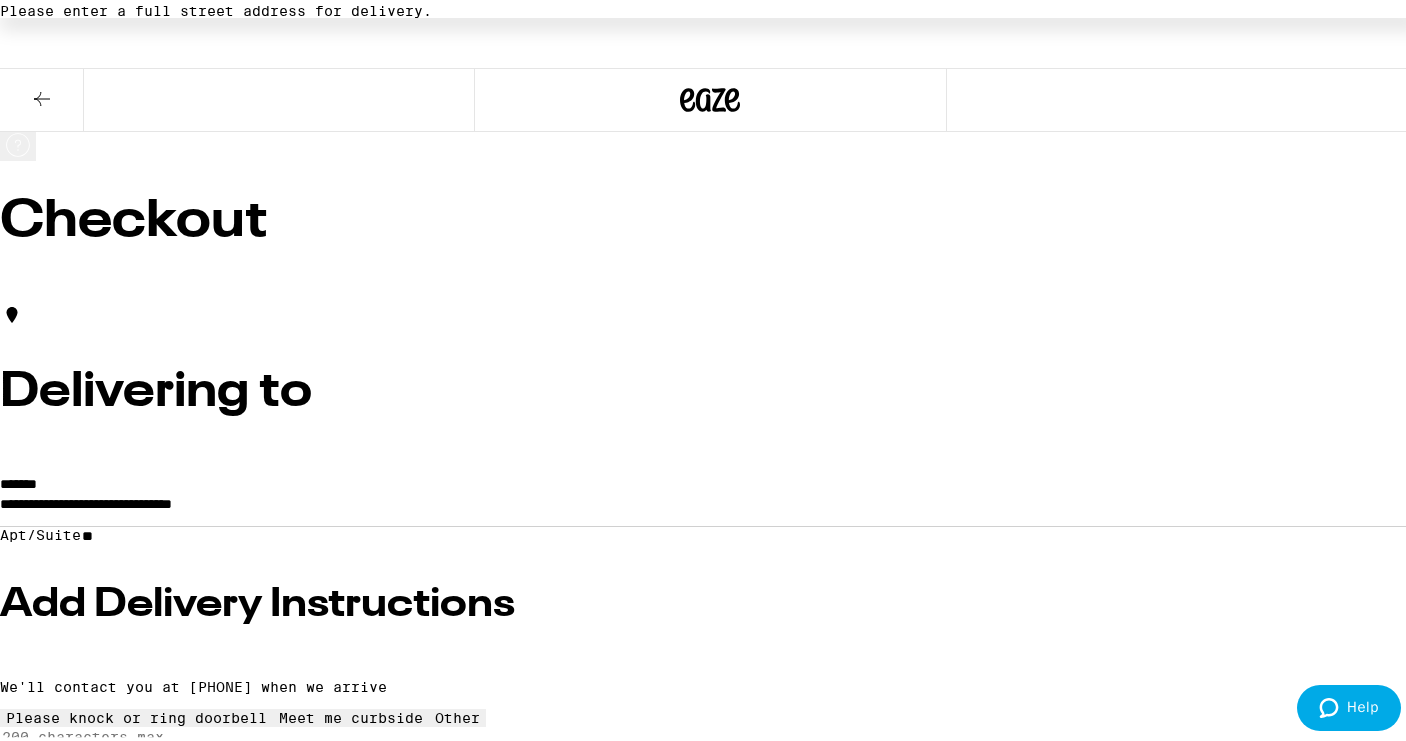 type on "**" 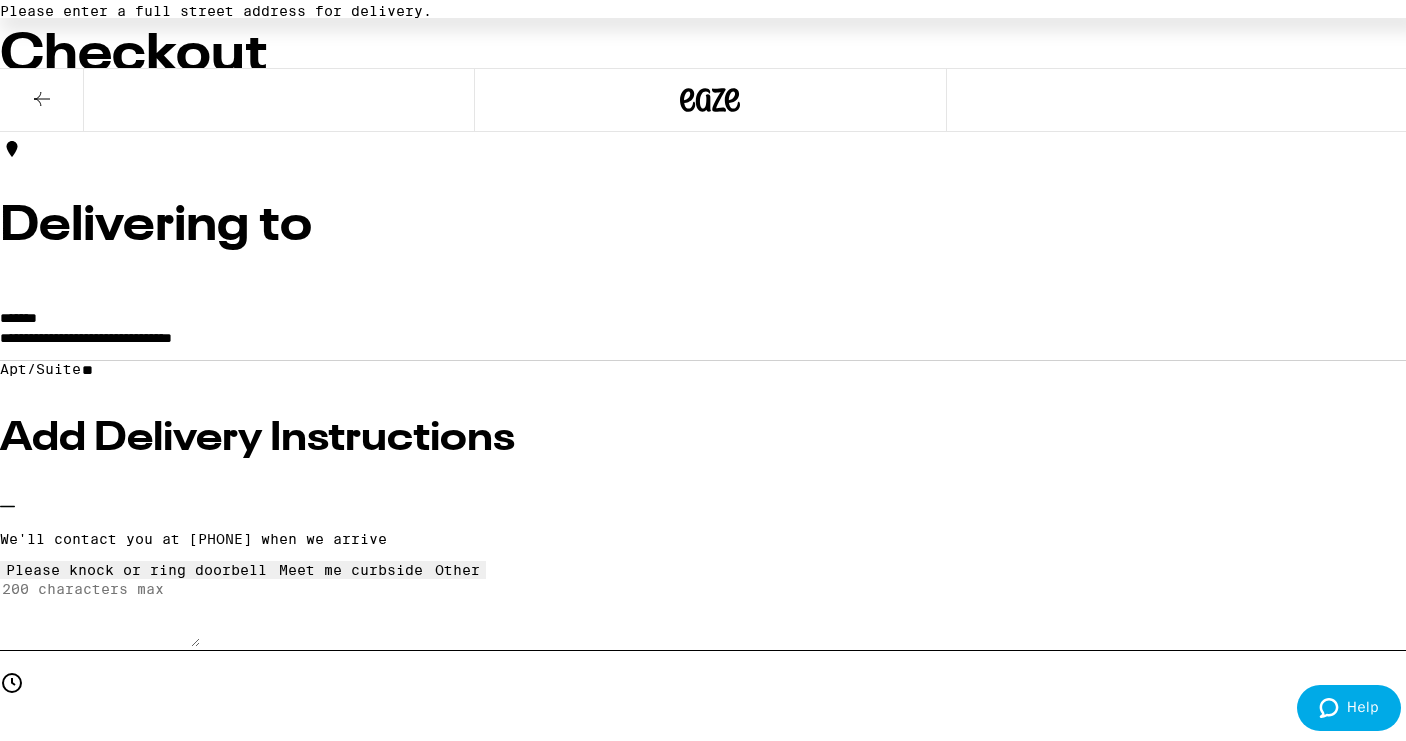 scroll, scrollTop: 217, scrollLeft: 0, axis: vertical 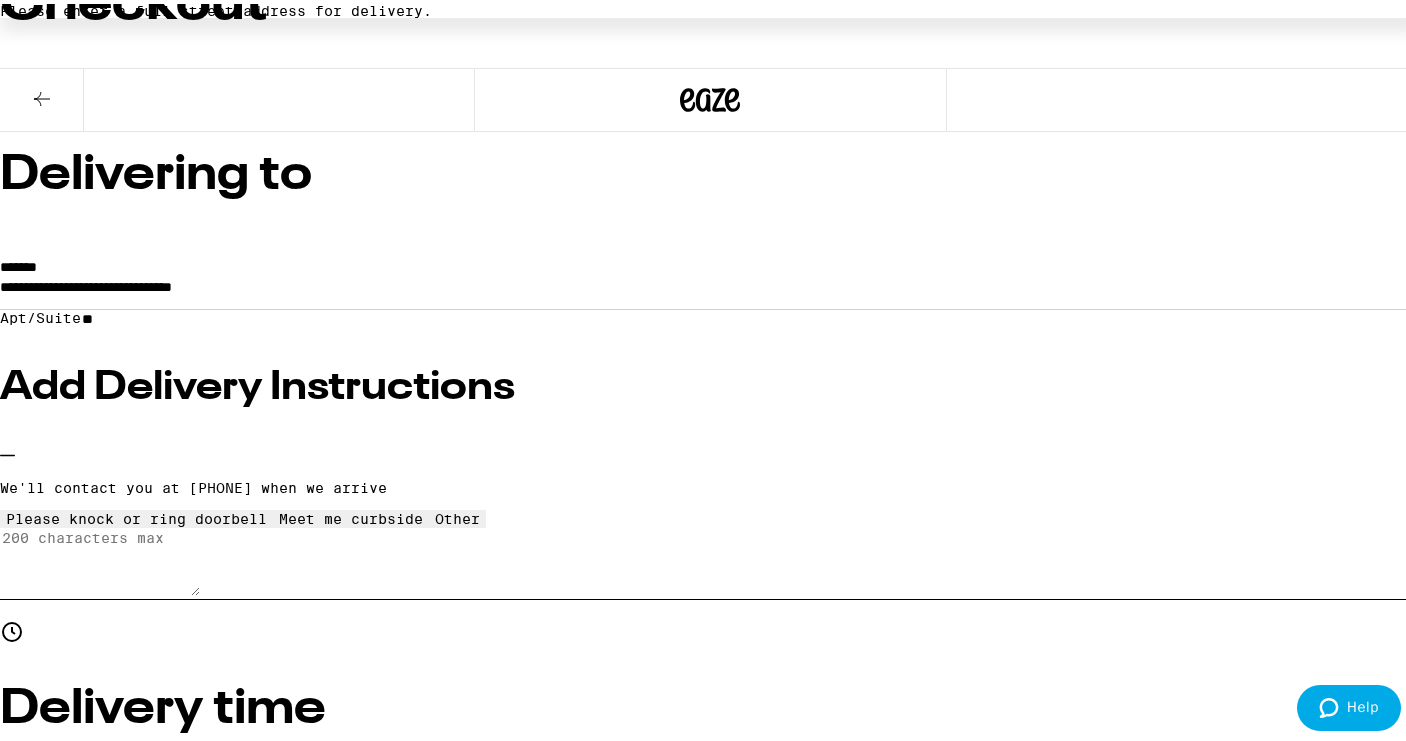 click at bounding box center (137, 507) 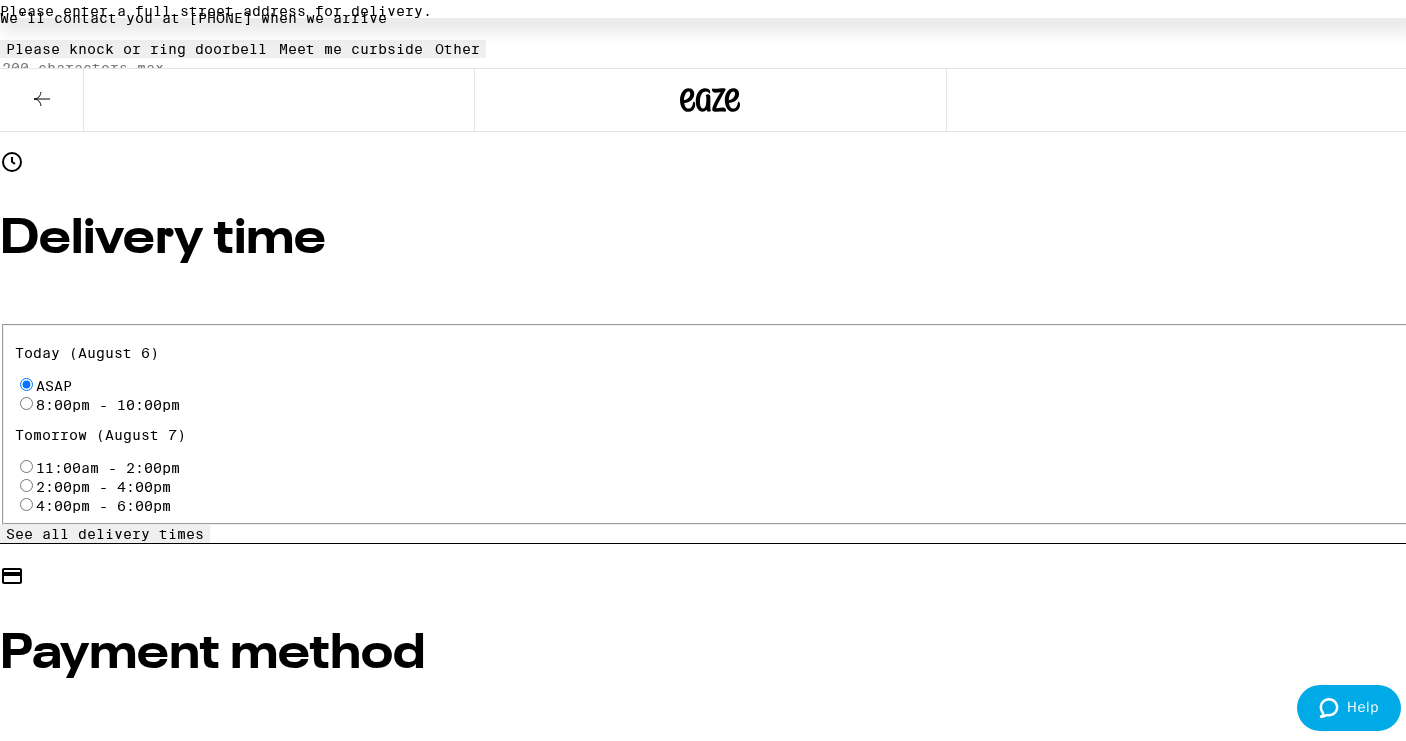 scroll, scrollTop: 697, scrollLeft: 0, axis: vertical 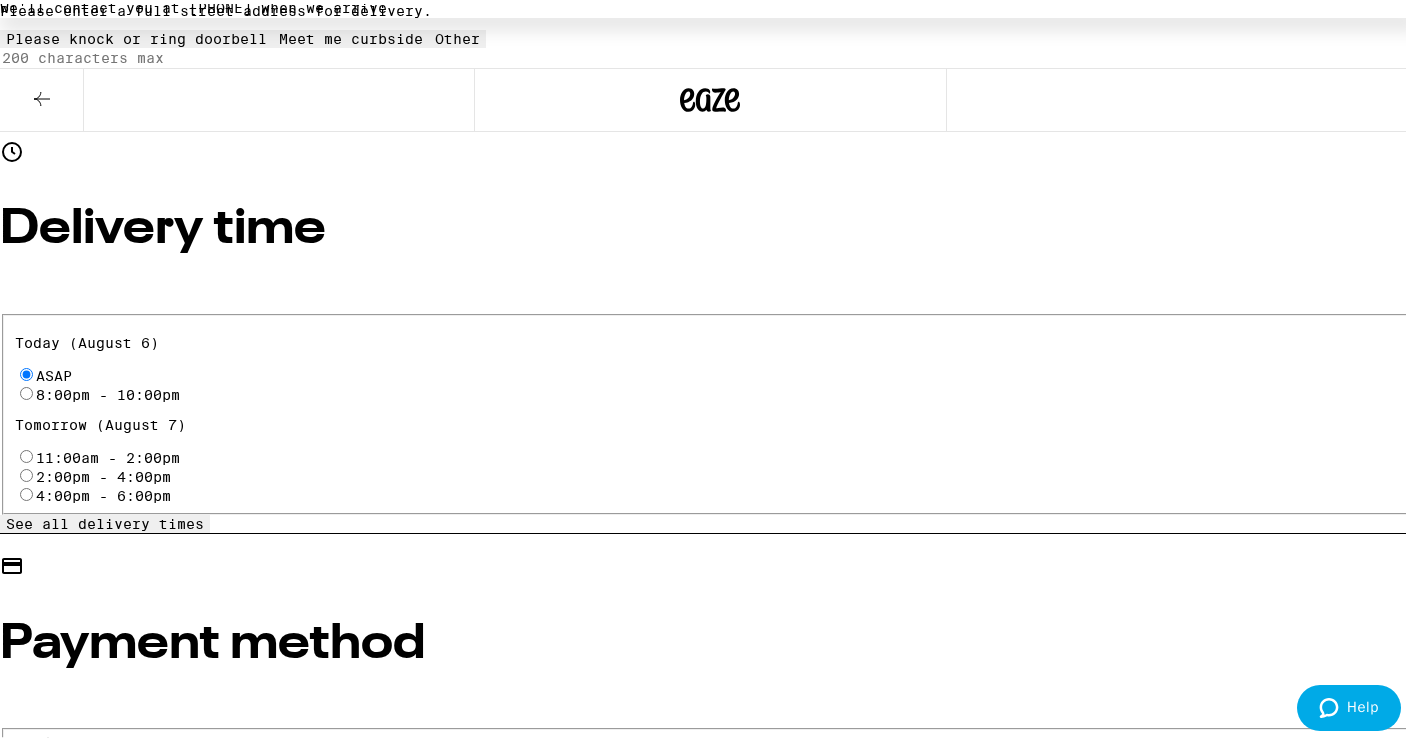 click on "Pay with Checking Account You will be redirected to link your bank" at bounding box center [26, 748] 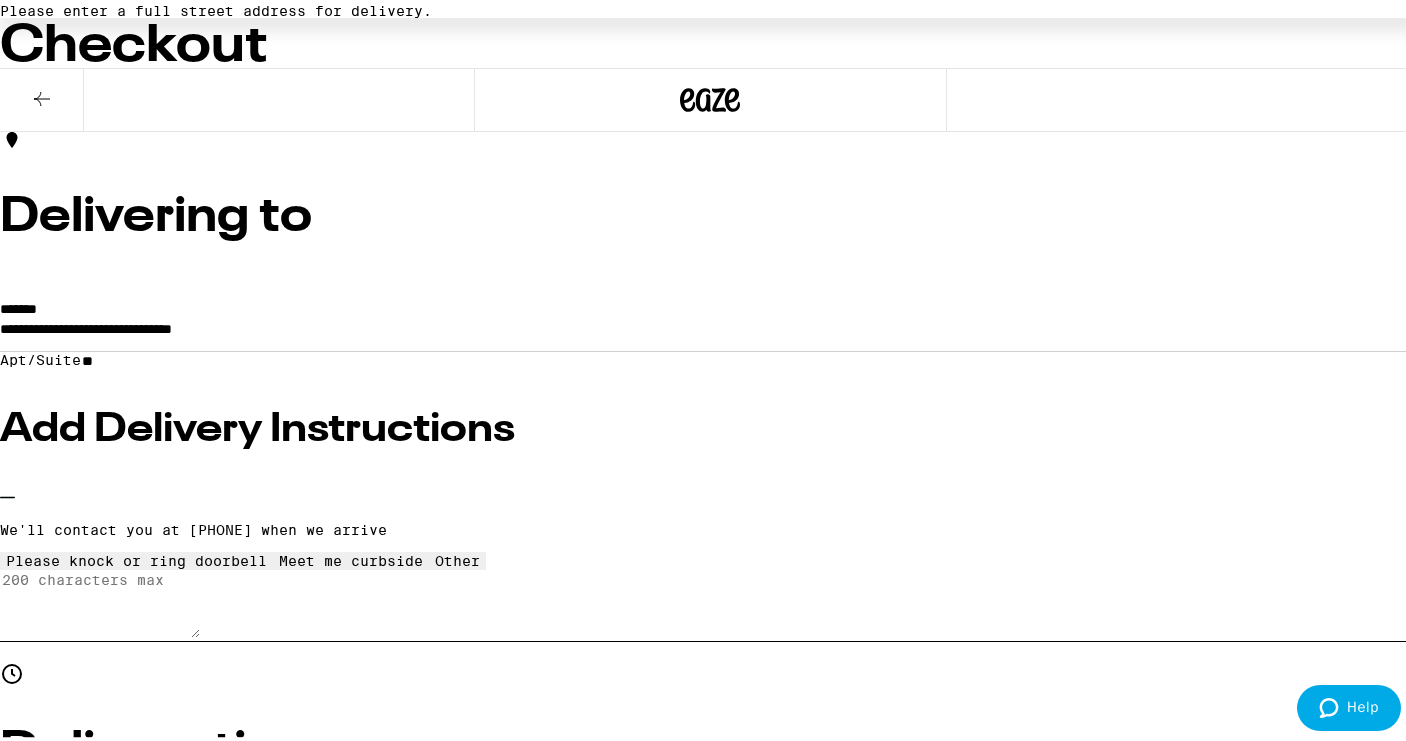 scroll, scrollTop: 173, scrollLeft: 0, axis: vertical 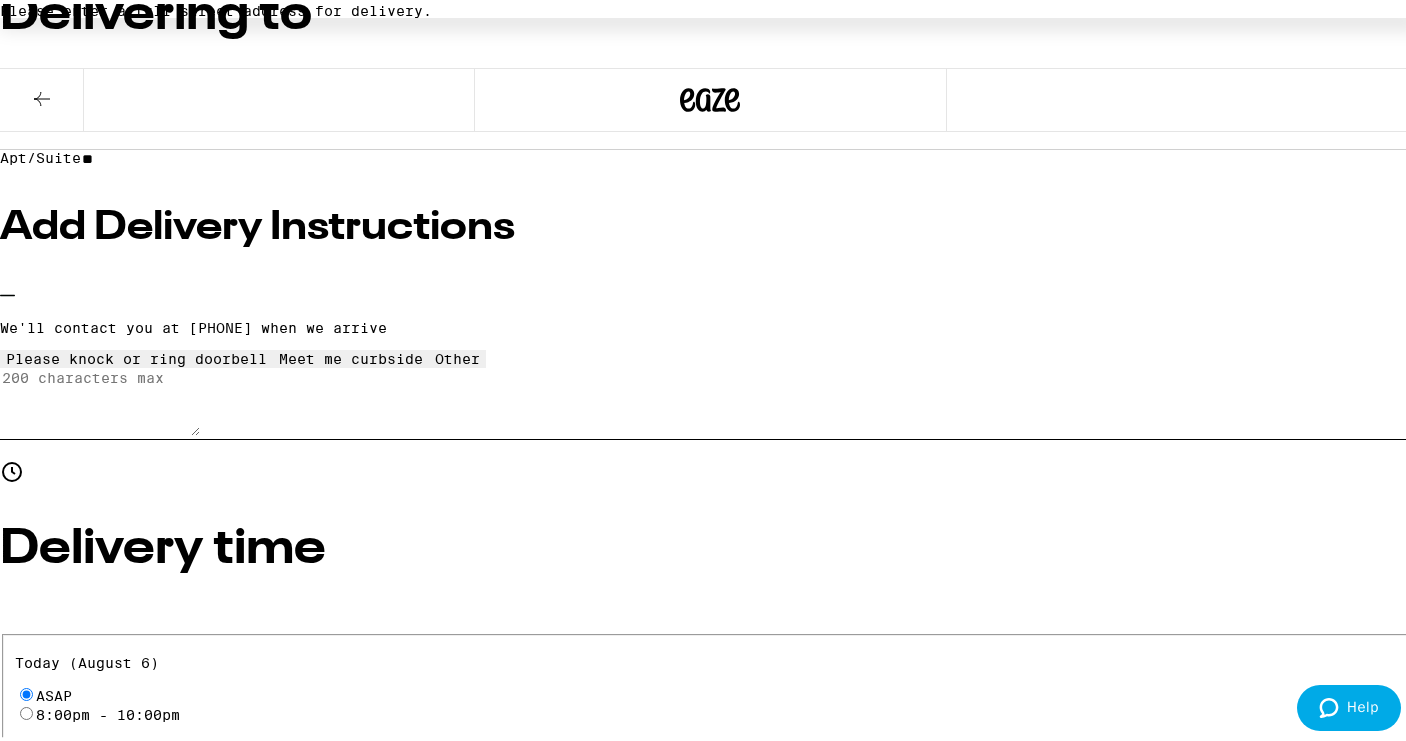 click at bounding box center (458, 347) 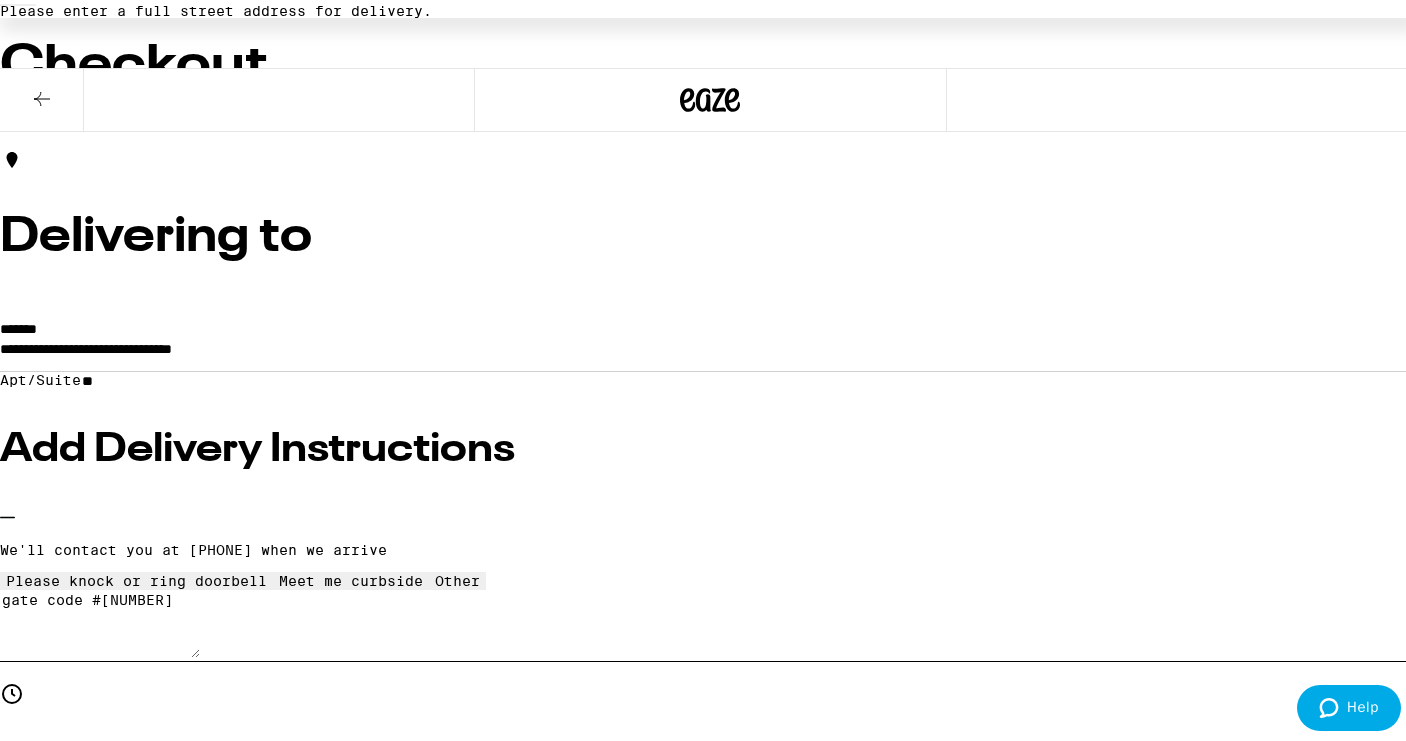scroll, scrollTop: 137, scrollLeft: 0, axis: vertical 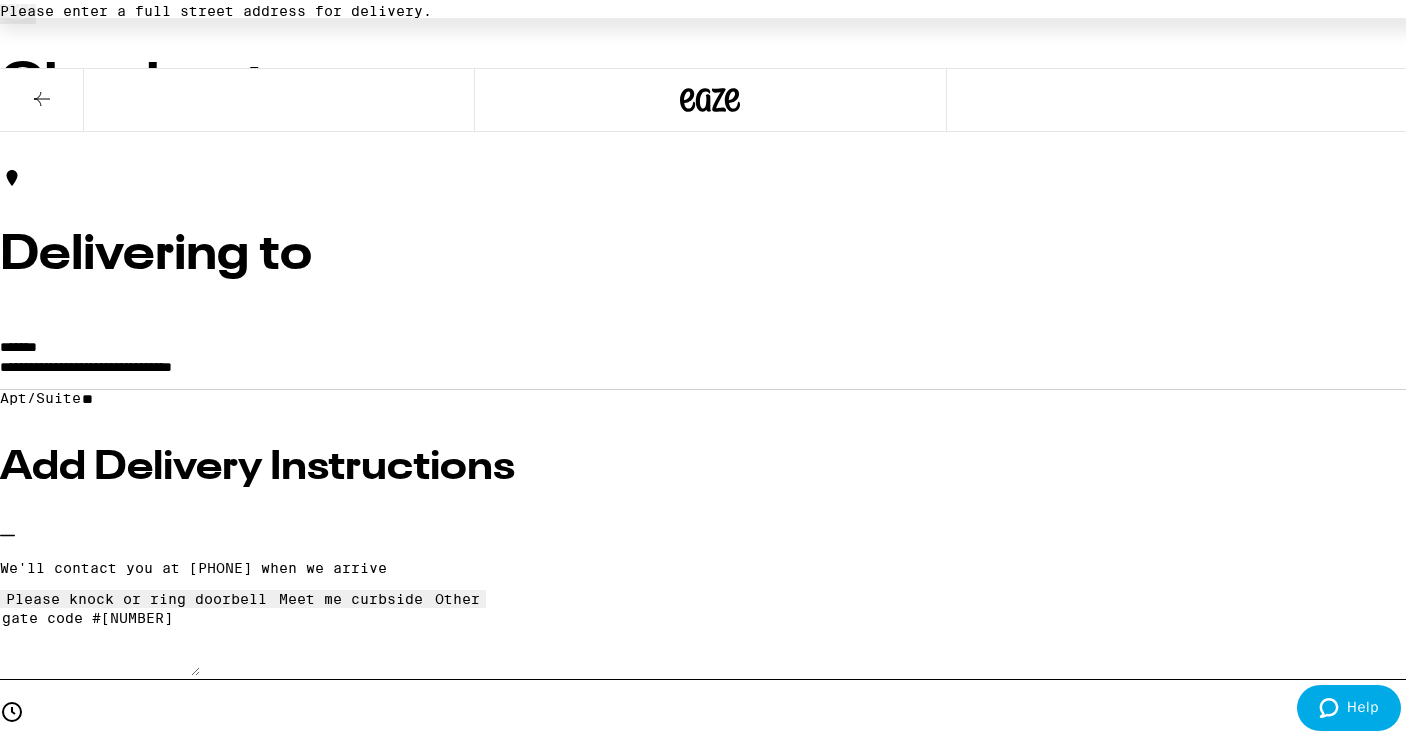 type on "gate code #[NUMBER]" 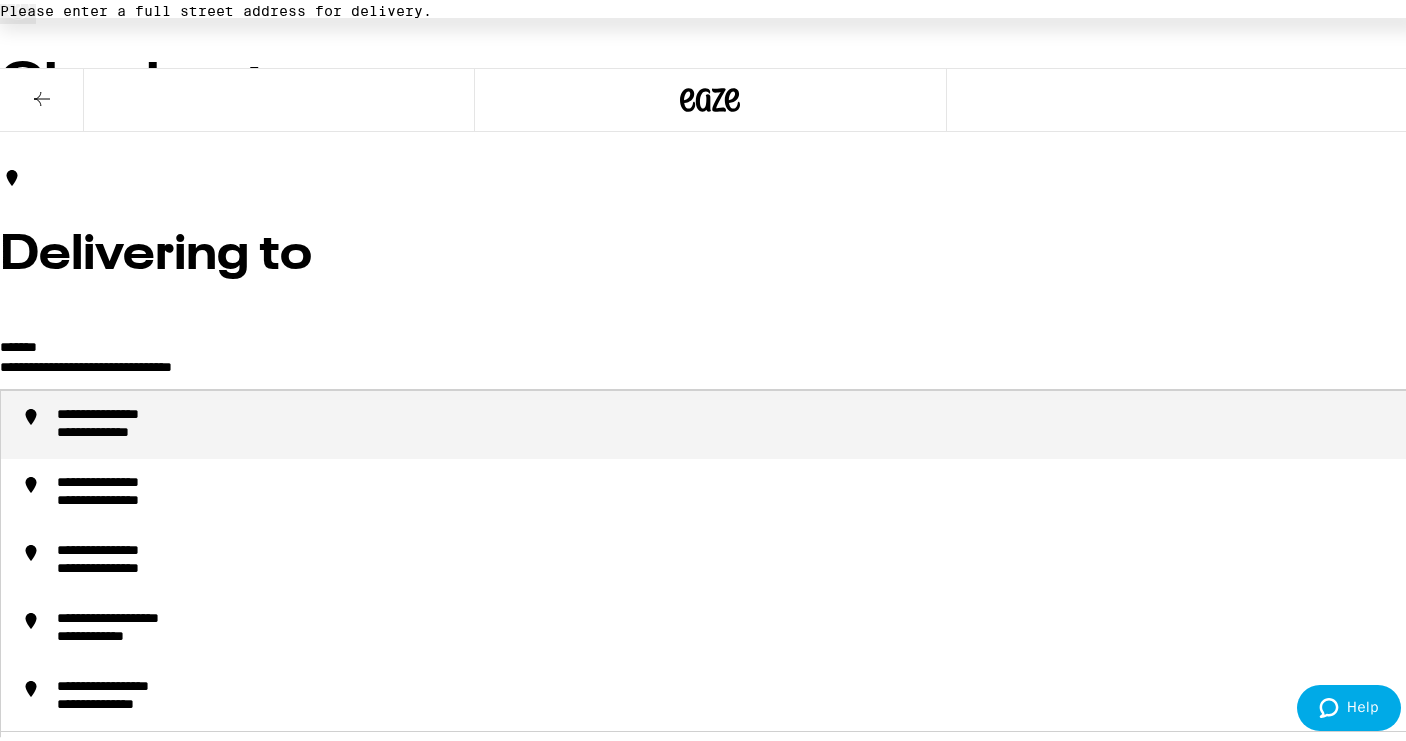 click on "**********" at bounding box center [710, 368] 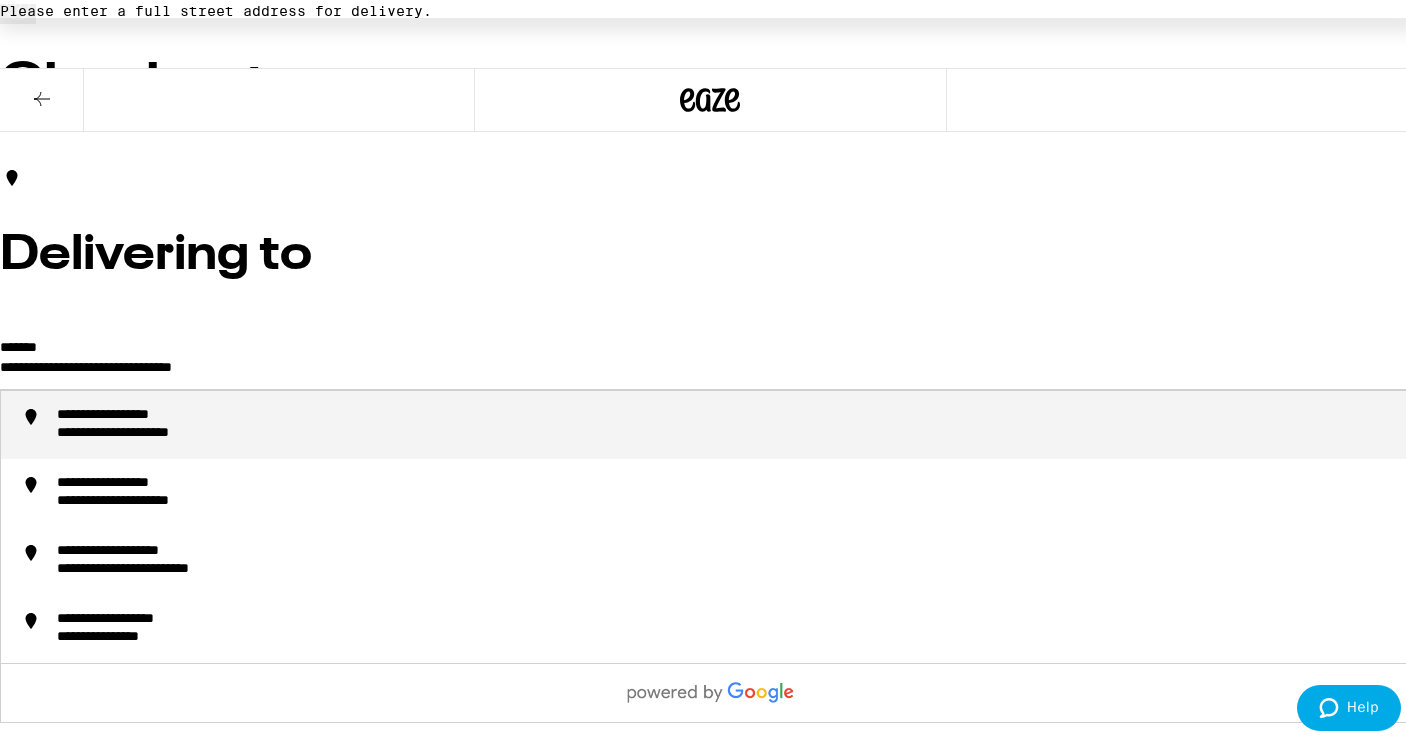 click on "**********" at bounding box center [730, 421] 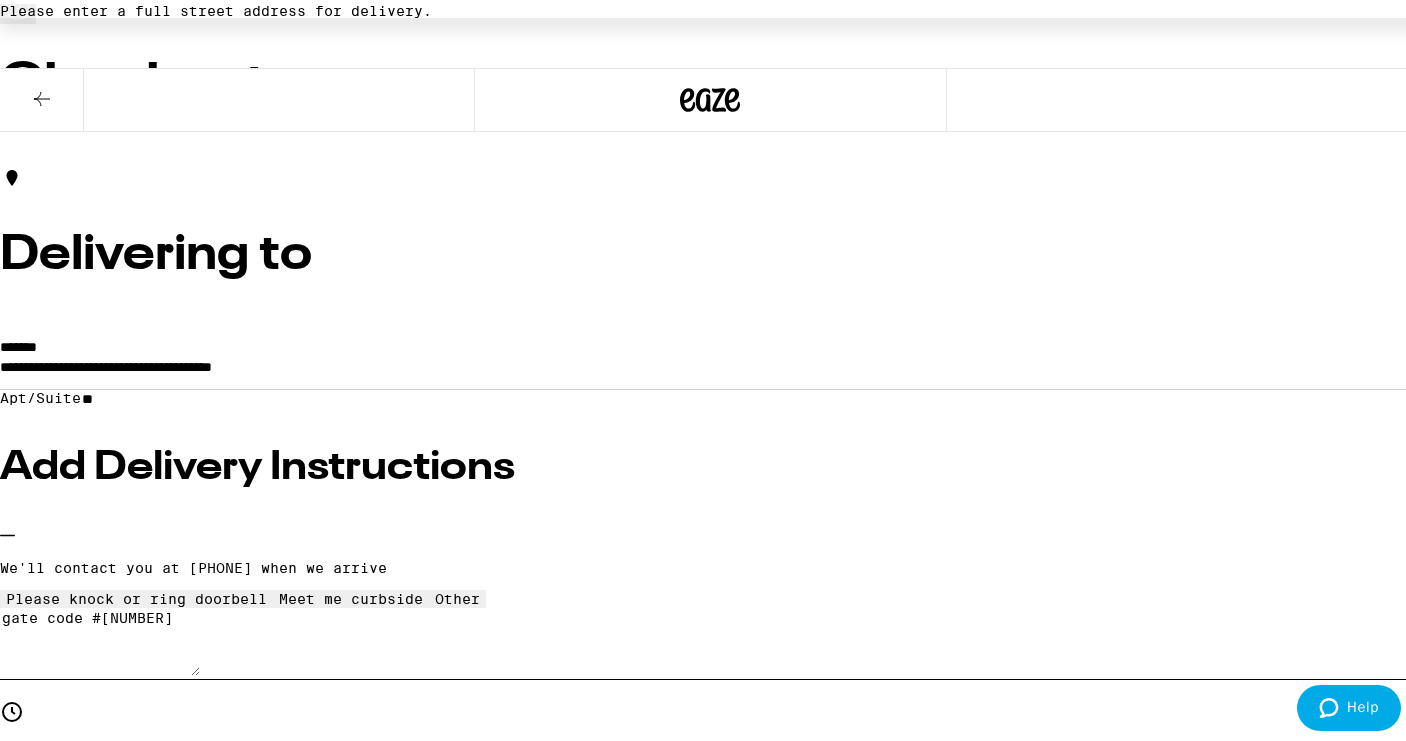 type on "**********" 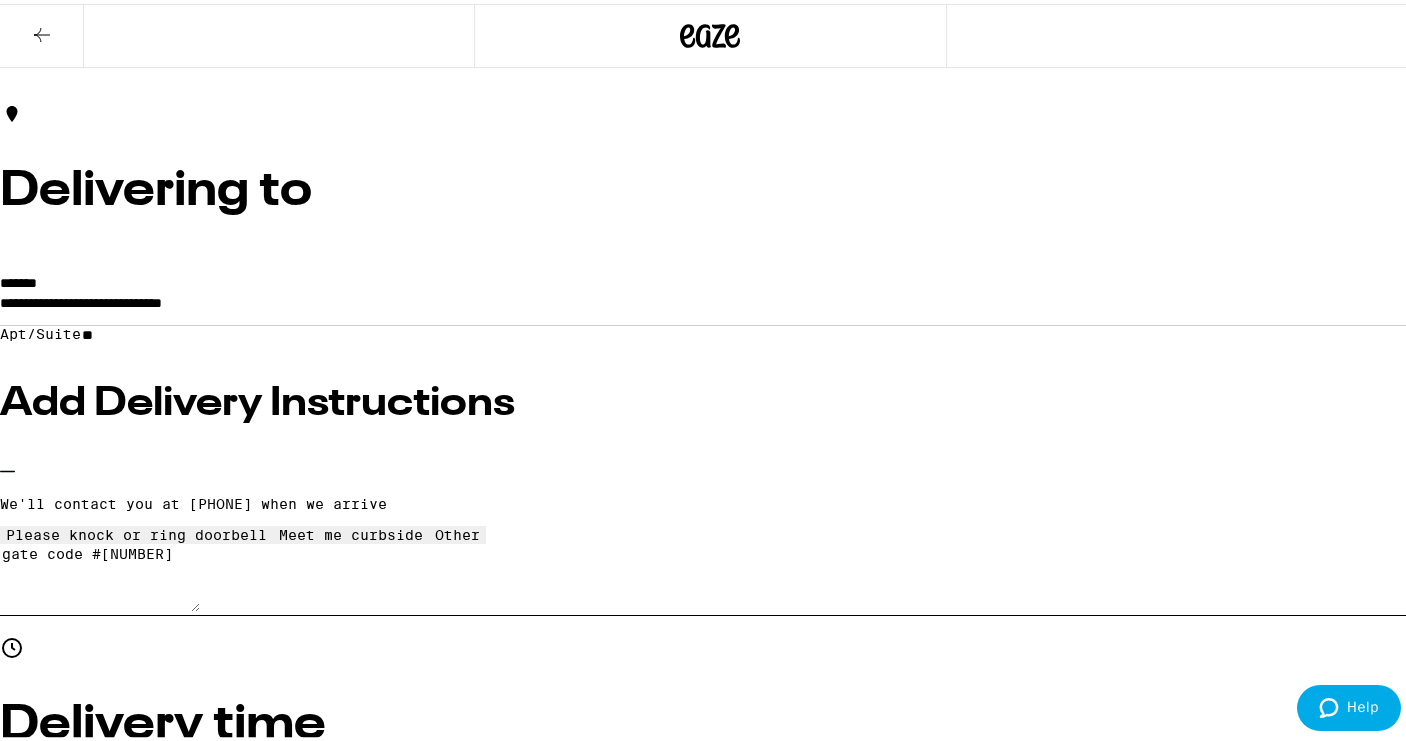 click on "None" at bounding box center (710, 3413) 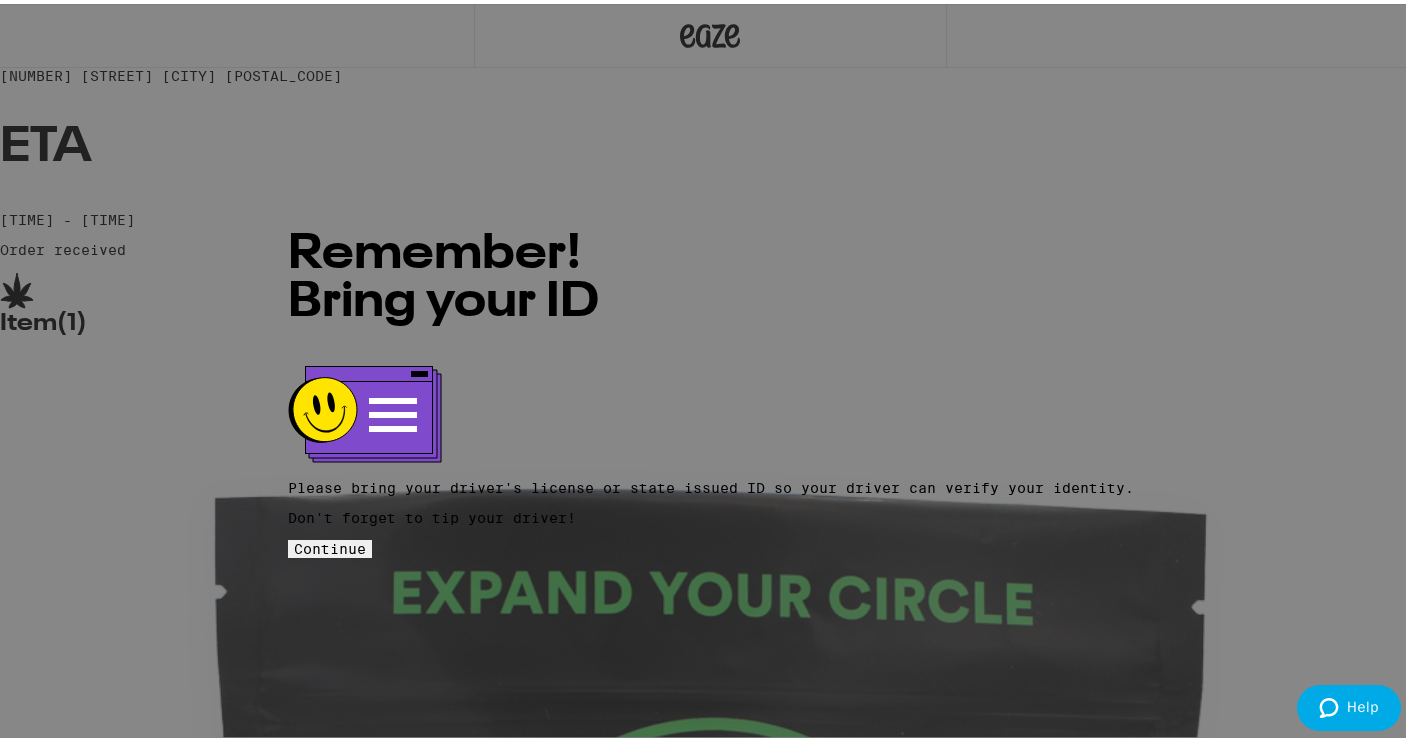 click on "Continue" at bounding box center (330, 545) 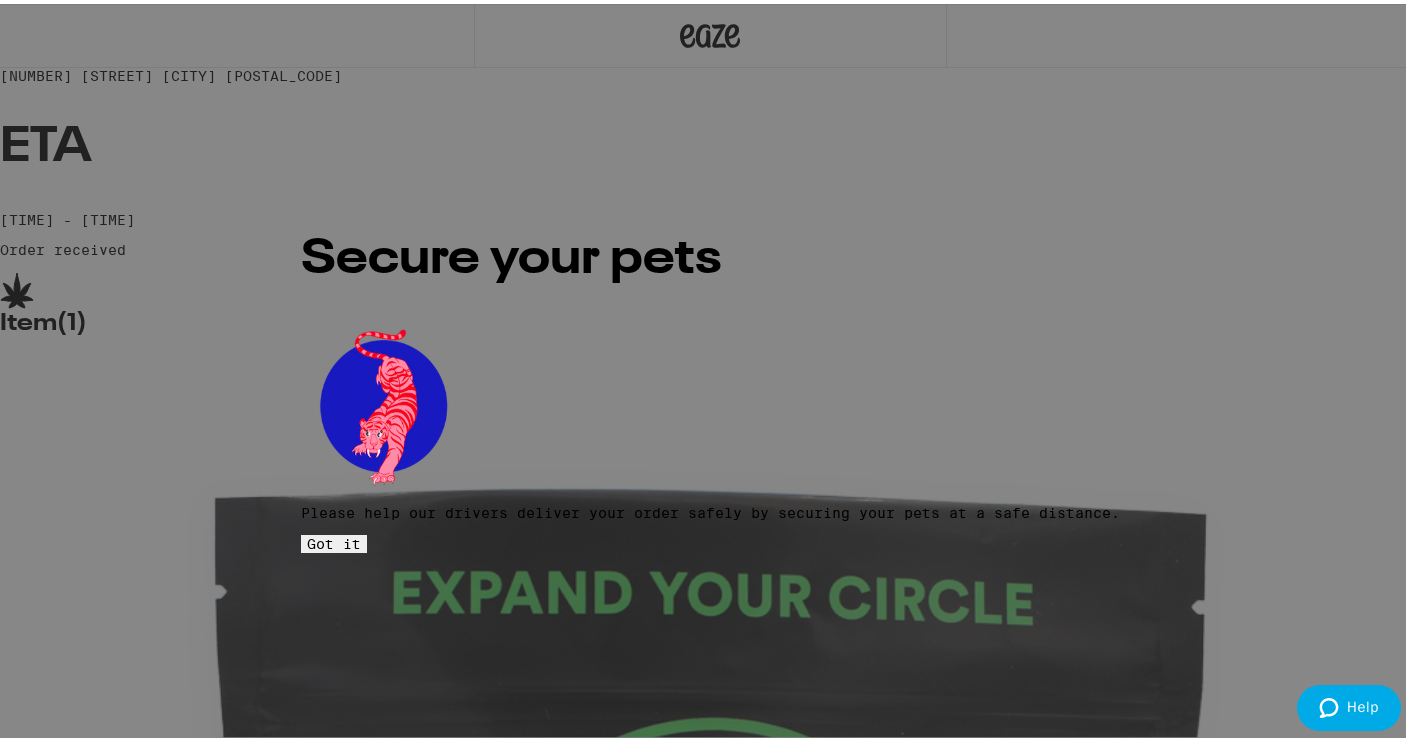 click on "Got it" at bounding box center (334, 540) 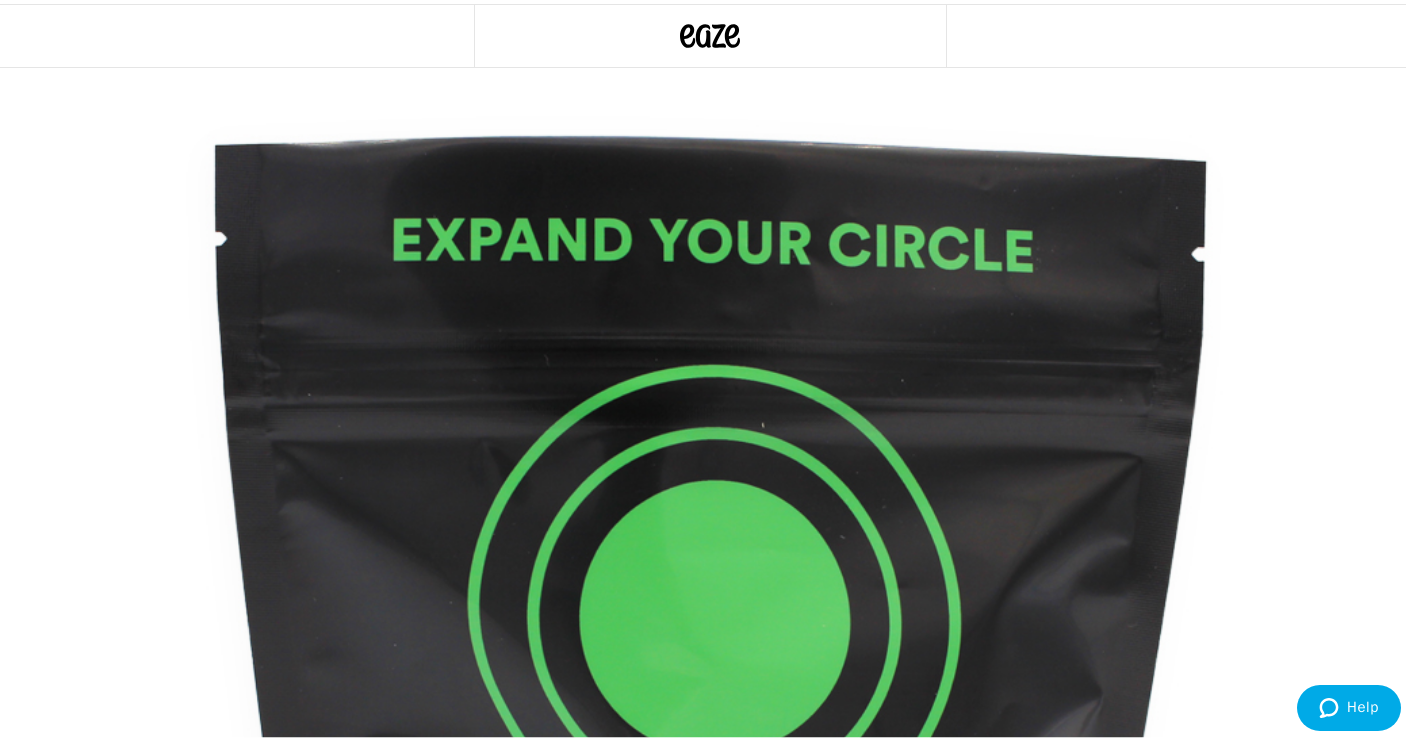 scroll, scrollTop: 0, scrollLeft: 0, axis: both 